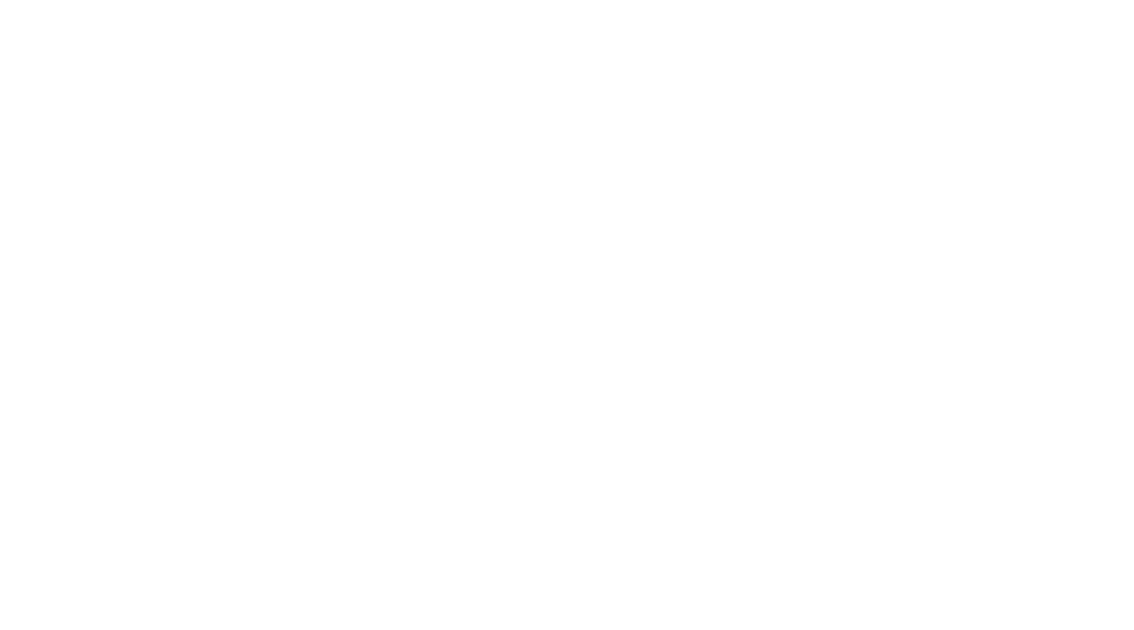 scroll, scrollTop: 0, scrollLeft: 0, axis: both 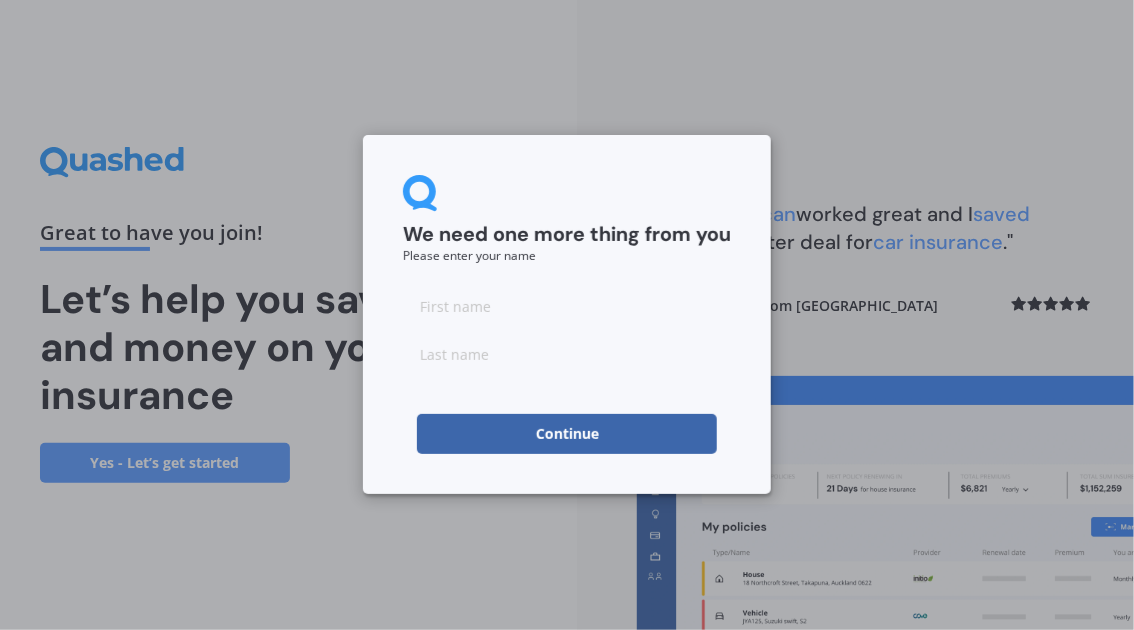 click at bounding box center (567, 306) 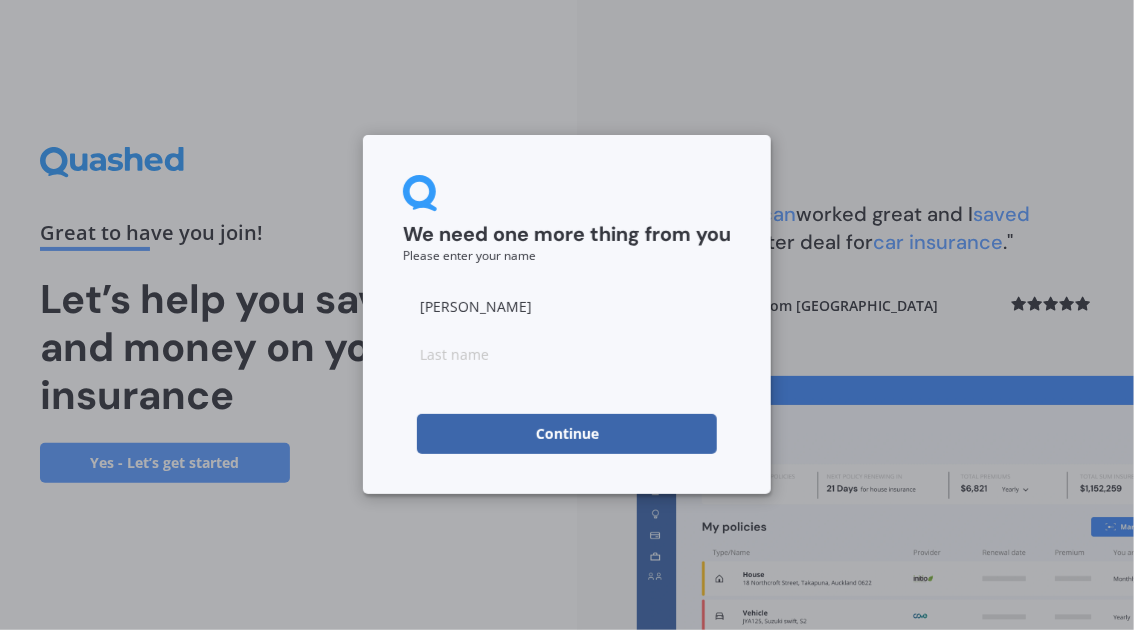 type on "brian" 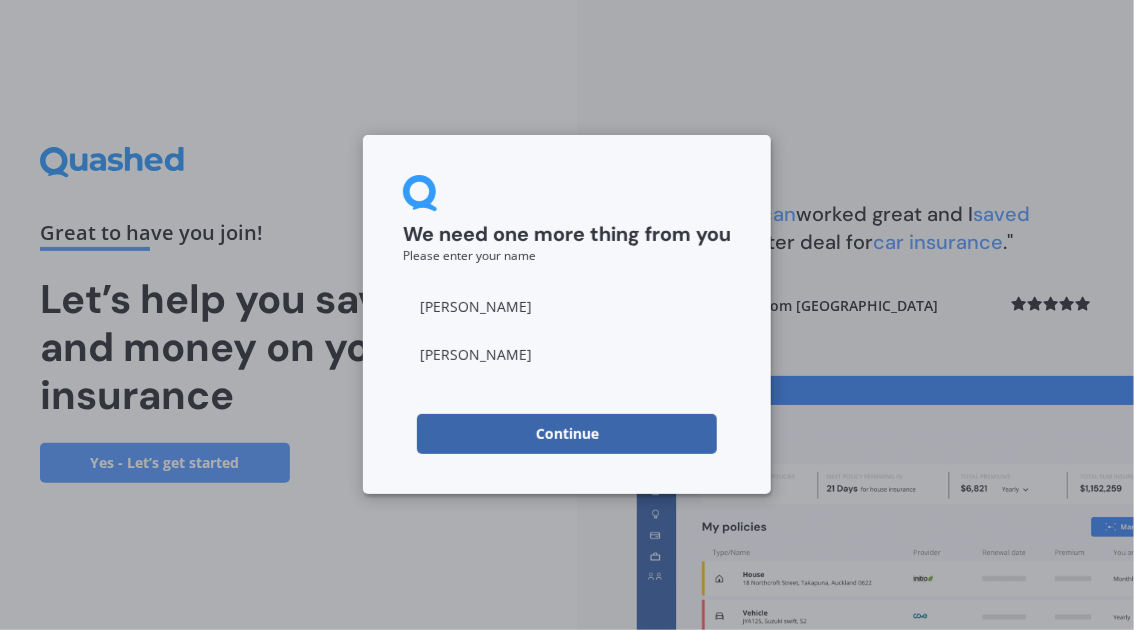 type on "wallace" 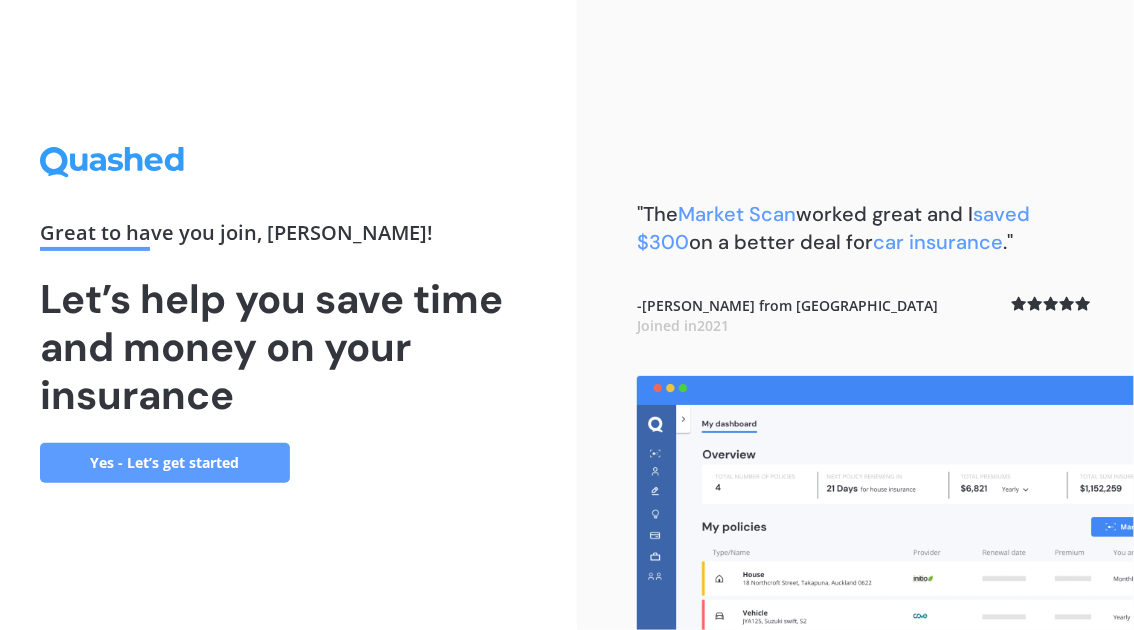 click on "Yes - Let’s get started" at bounding box center [165, 463] 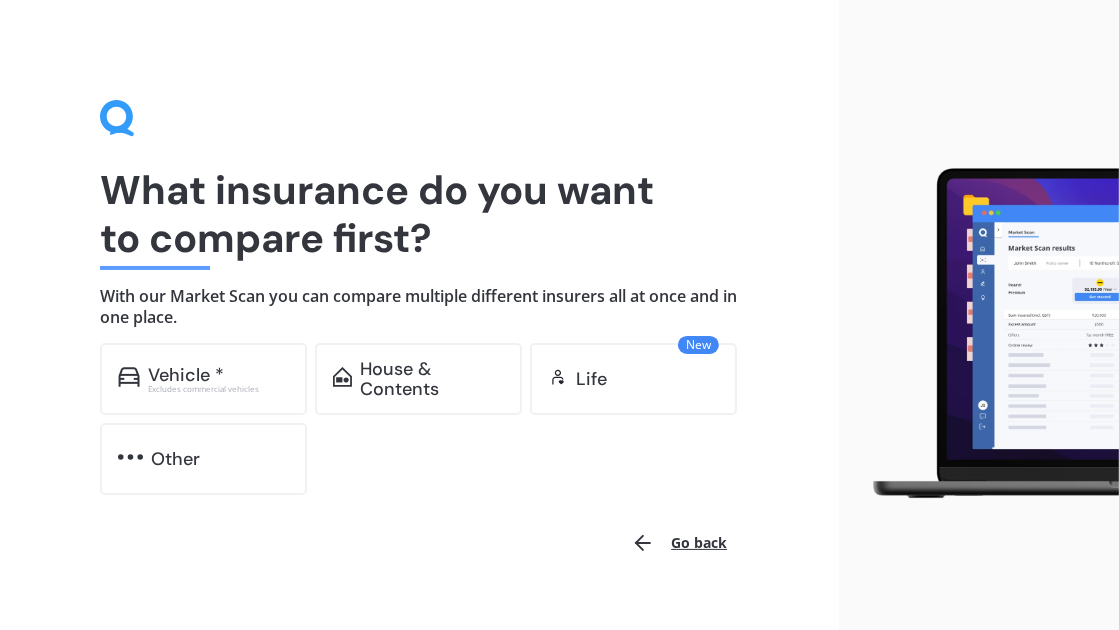scroll, scrollTop: 36, scrollLeft: 0, axis: vertical 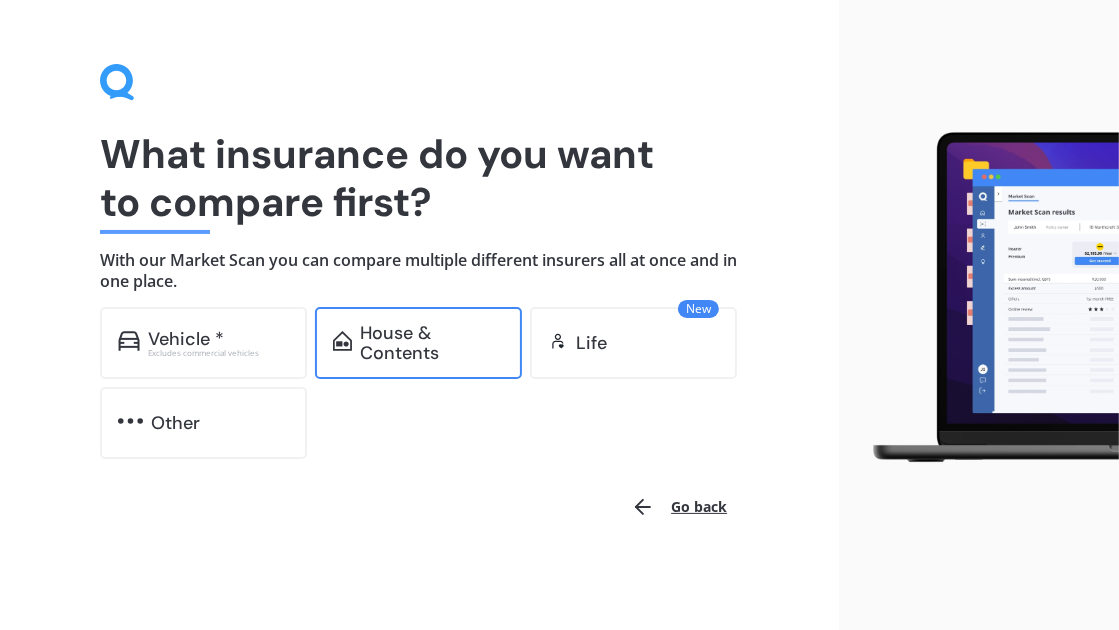 click on "House & Contents" at bounding box center (432, 343) 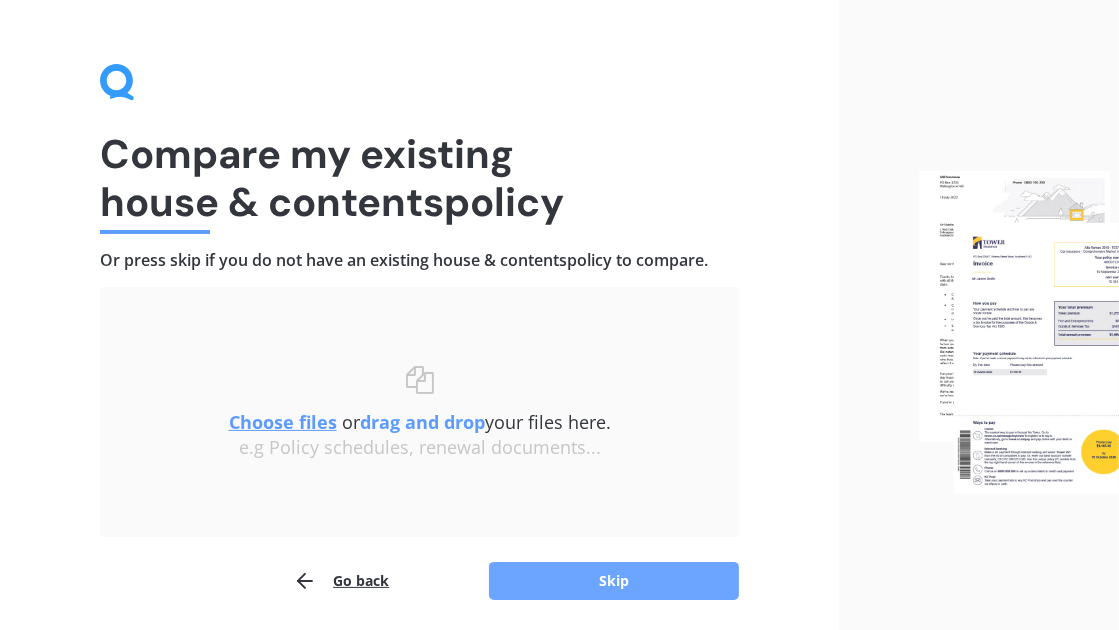 click on "Skip" at bounding box center [614, 581] 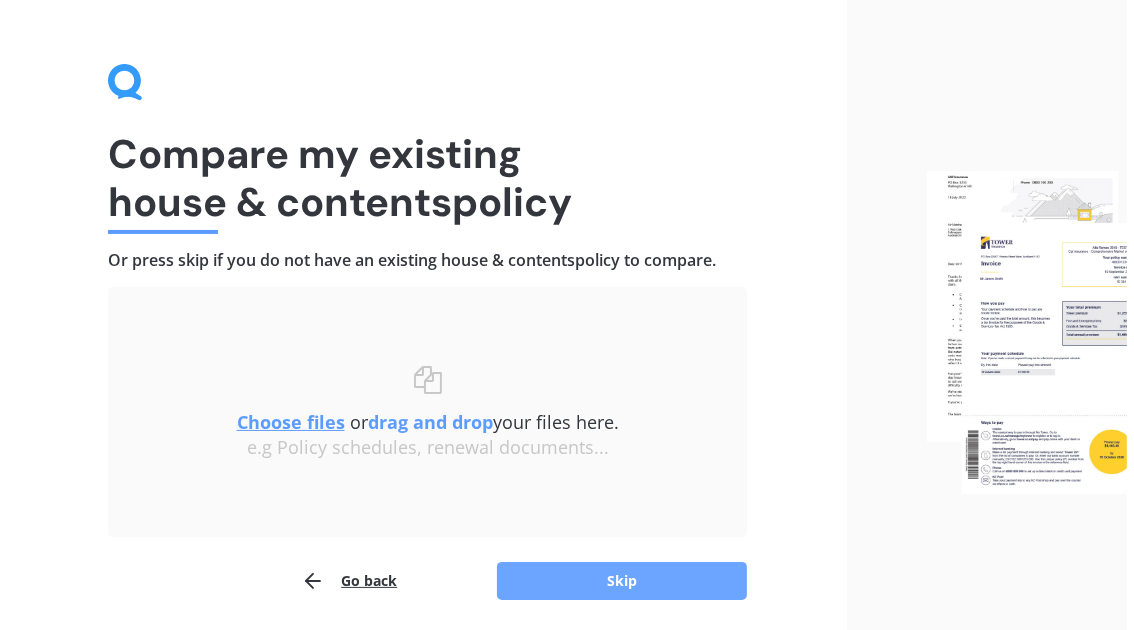 scroll, scrollTop: 0, scrollLeft: 0, axis: both 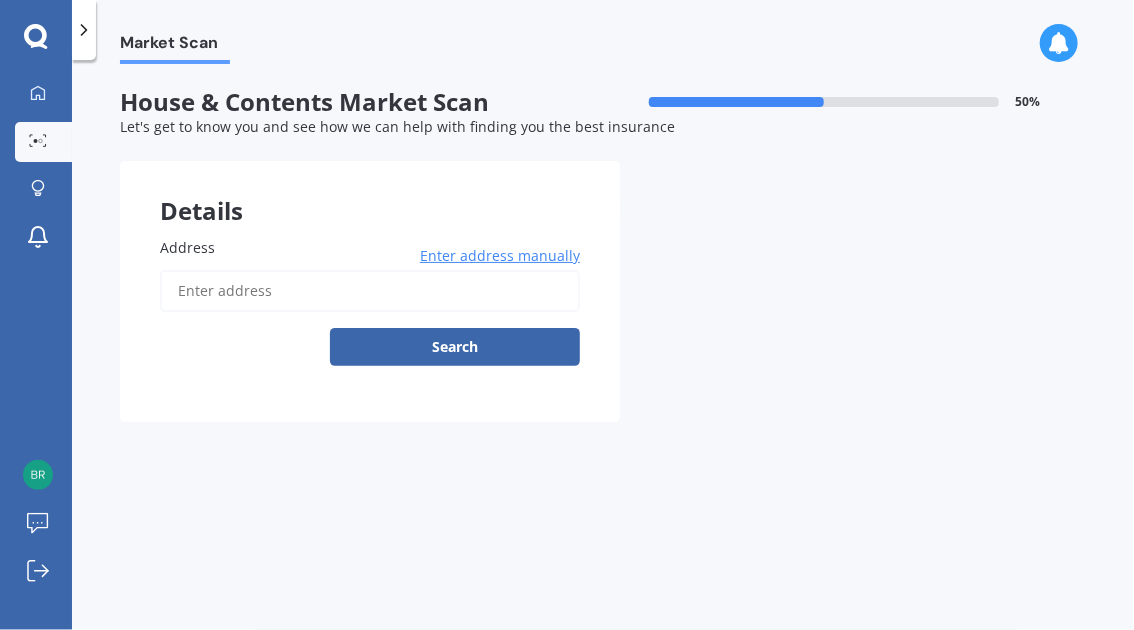 click on "Enter address manually" at bounding box center (500, 256) 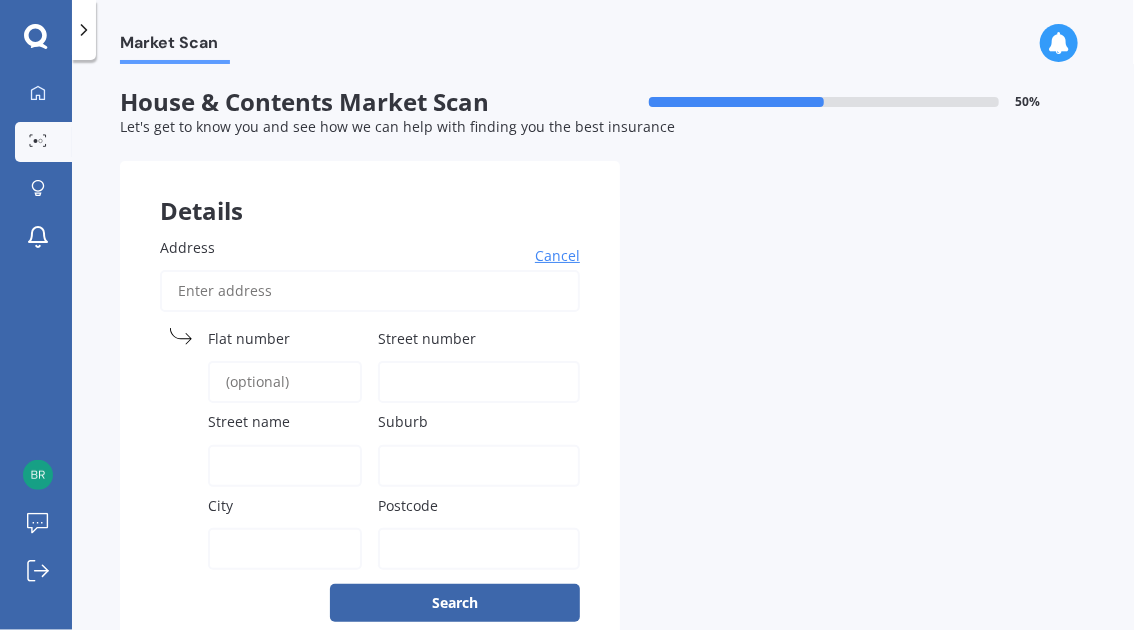 click on "Address" at bounding box center (370, 291) 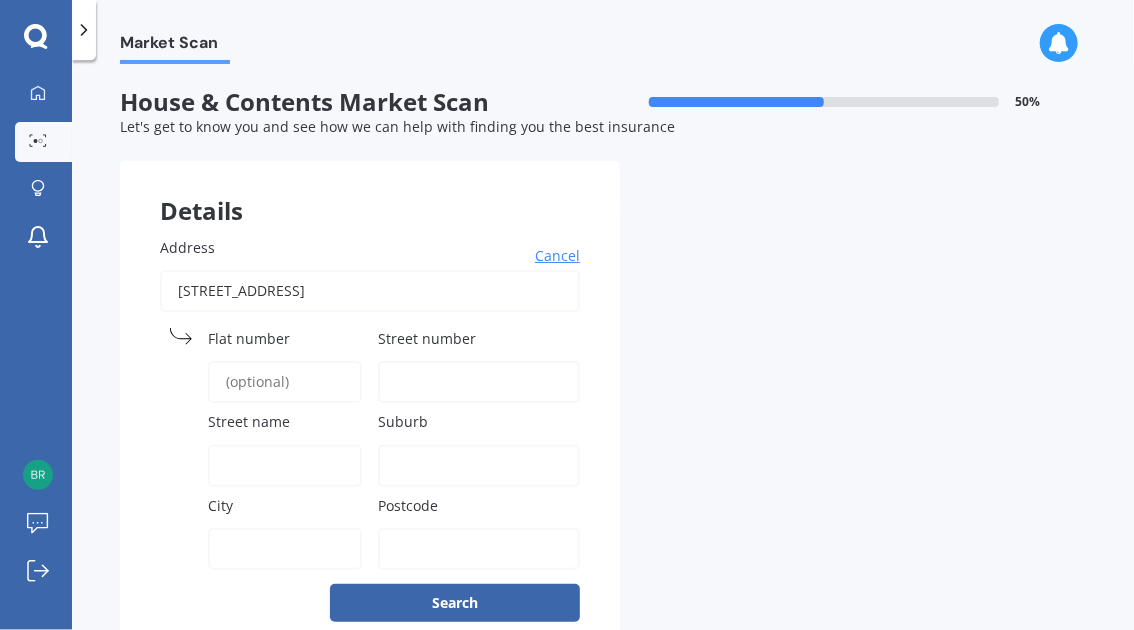 type on "27" 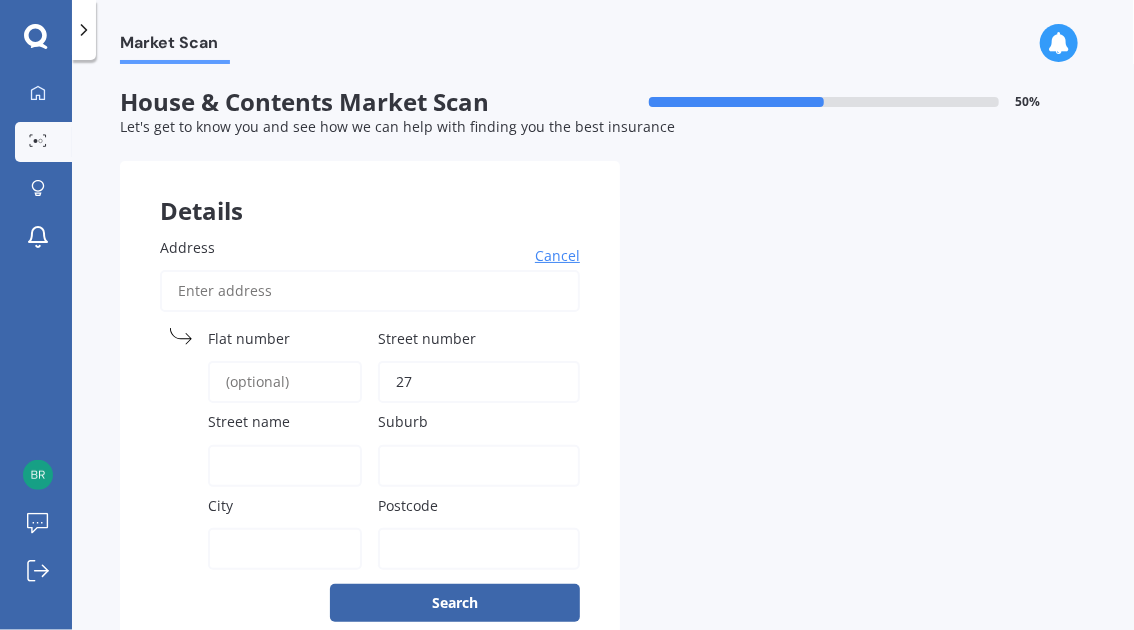 type on "Ocean View Road" 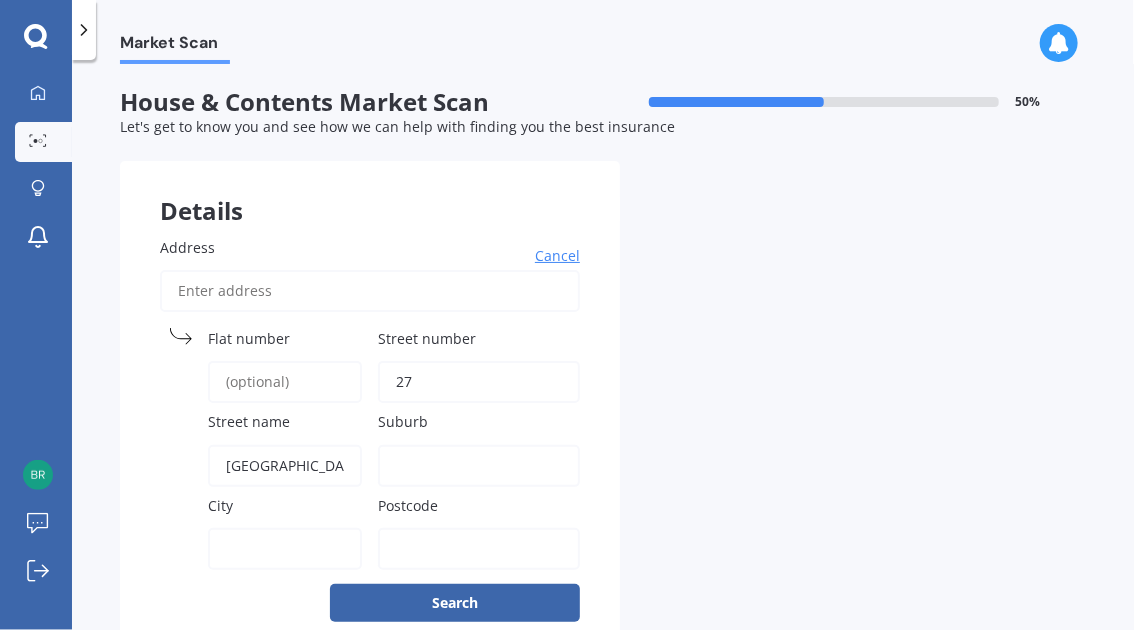 type on "Orewa" 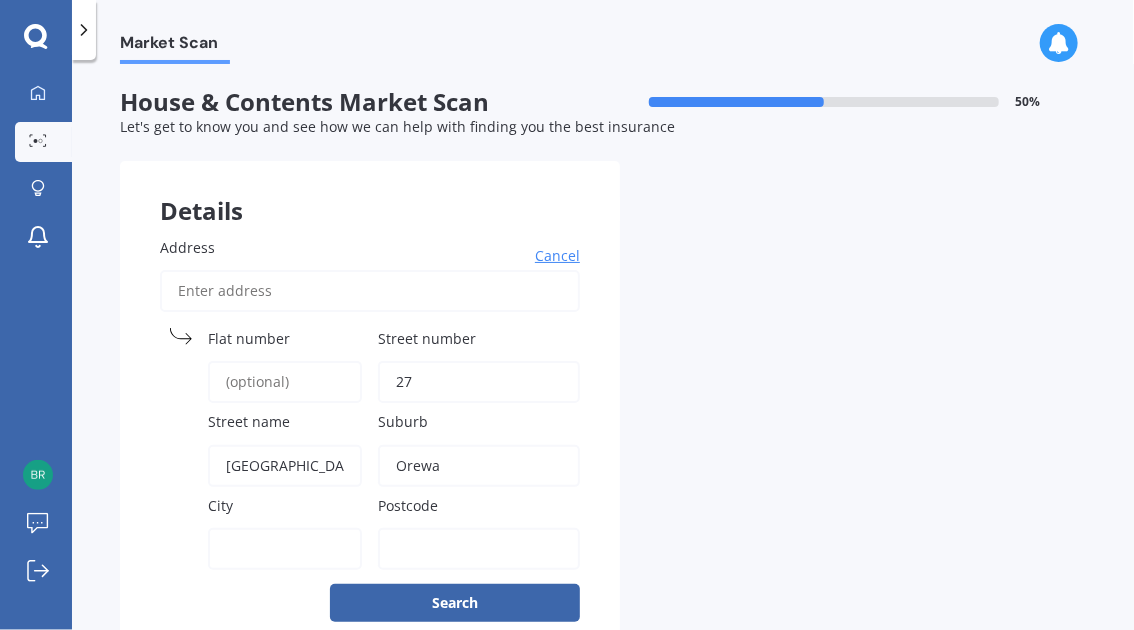 type on "Orewa" 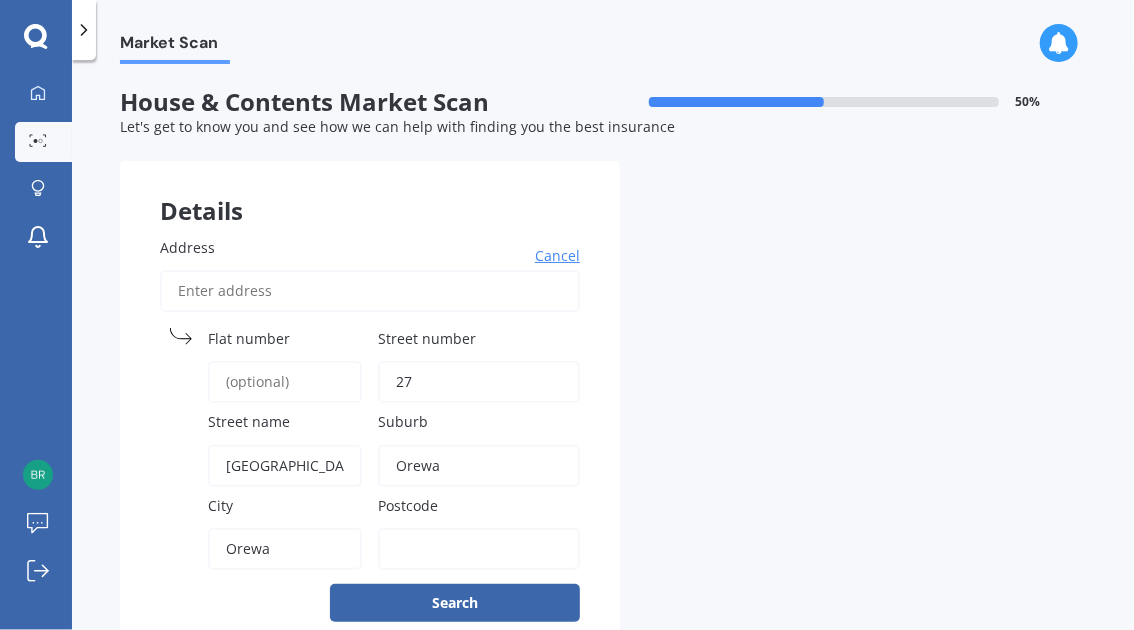 type on "0931" 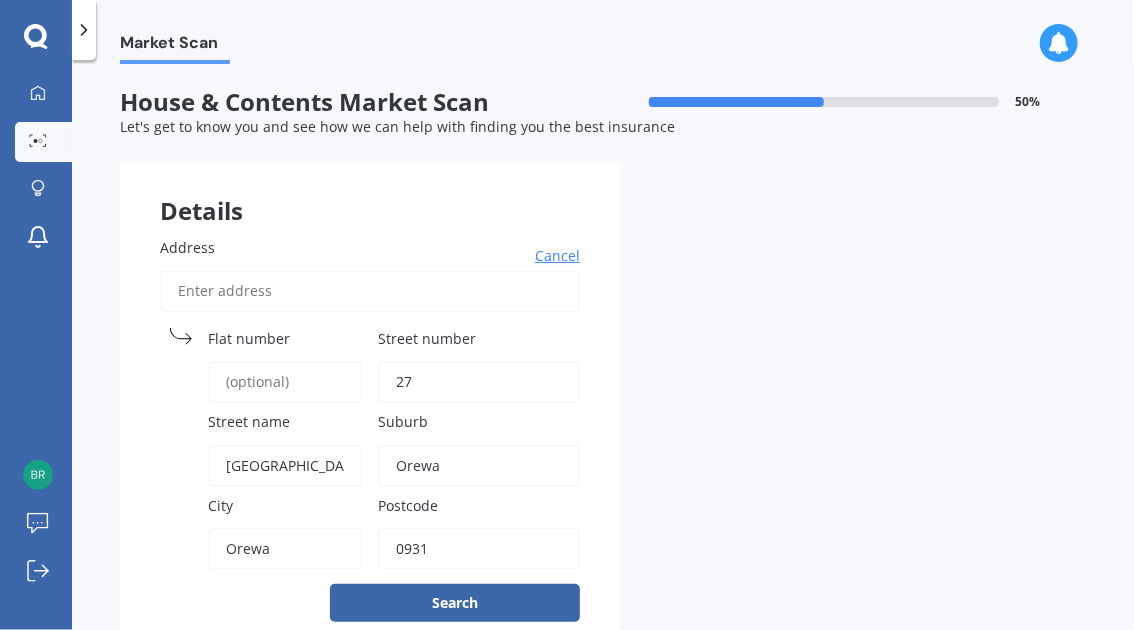 scroll, scrollTop: 79, scrollLeft: 0, axis: vertical 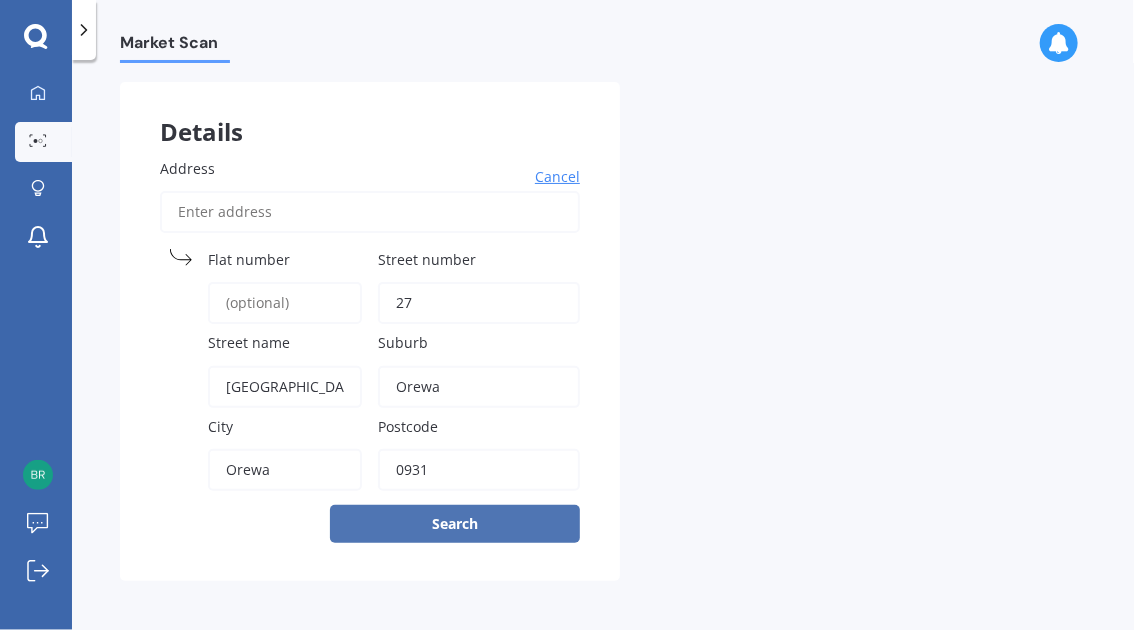 click on "Search" at bounding box center (455, 524) 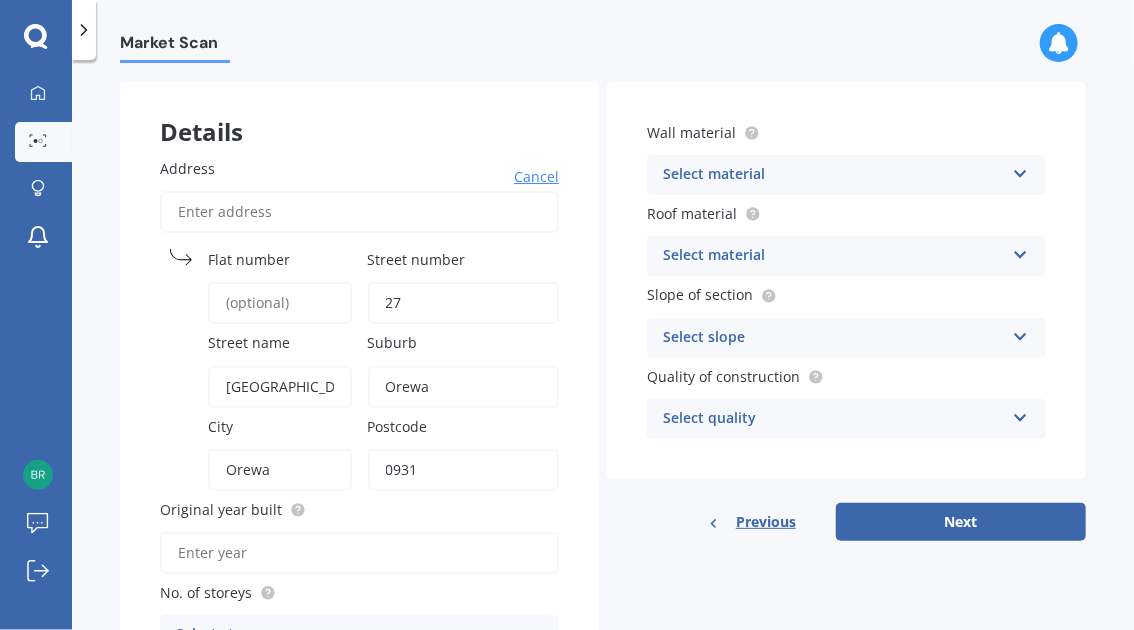 click on "Original year built" at bounding box center (359, 553) 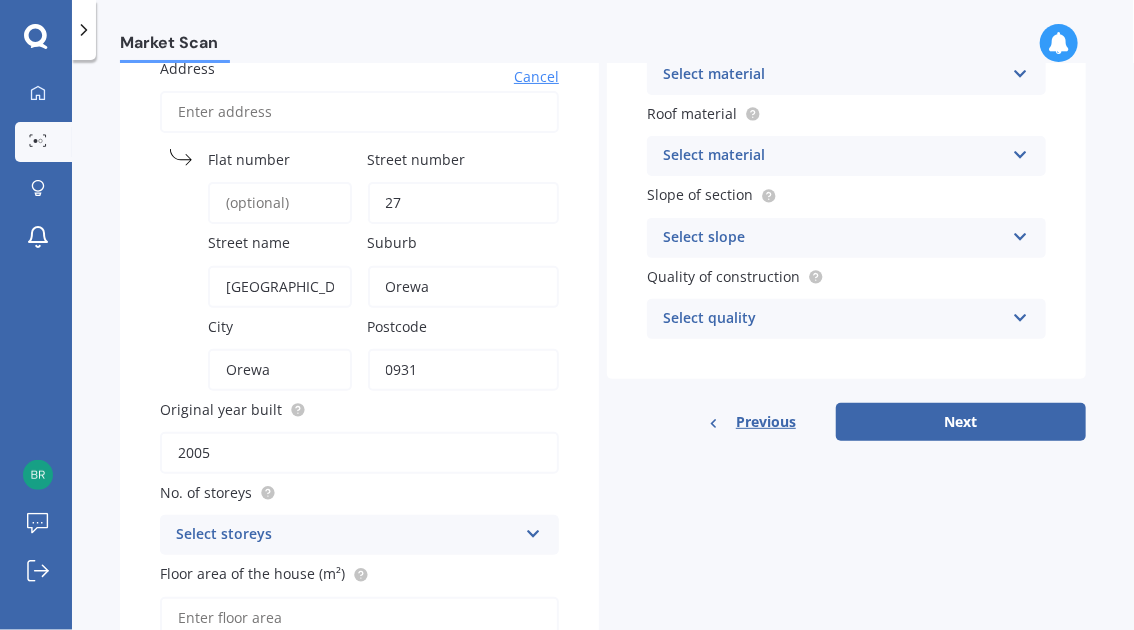 scroll, scrollTop: 279, scrollLeft: 0, axis: vertical 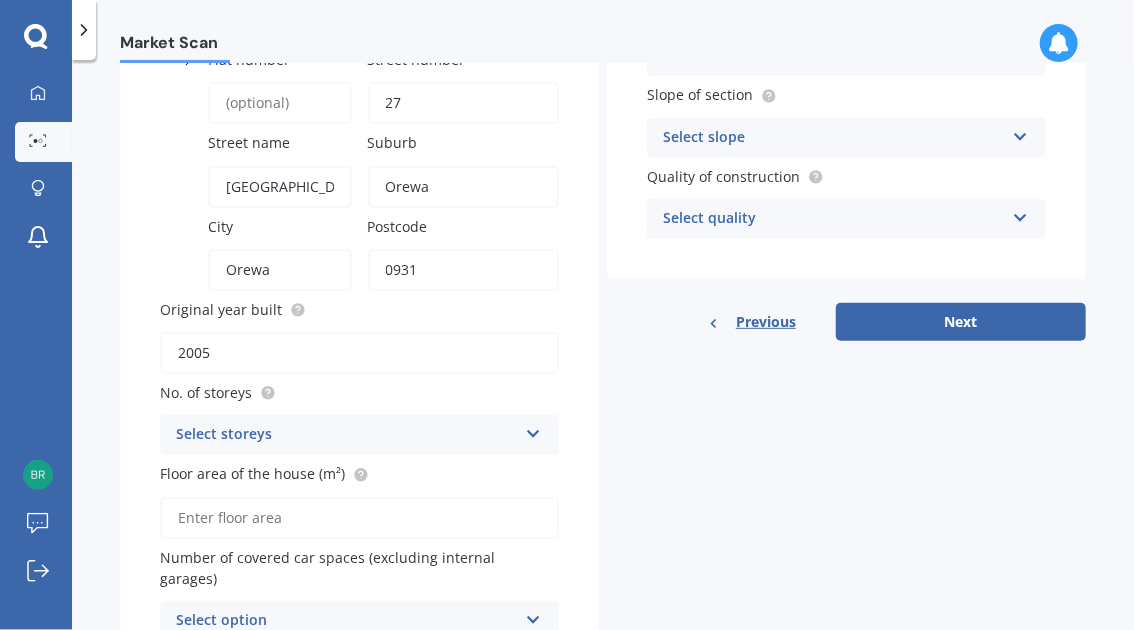 type on "2005" 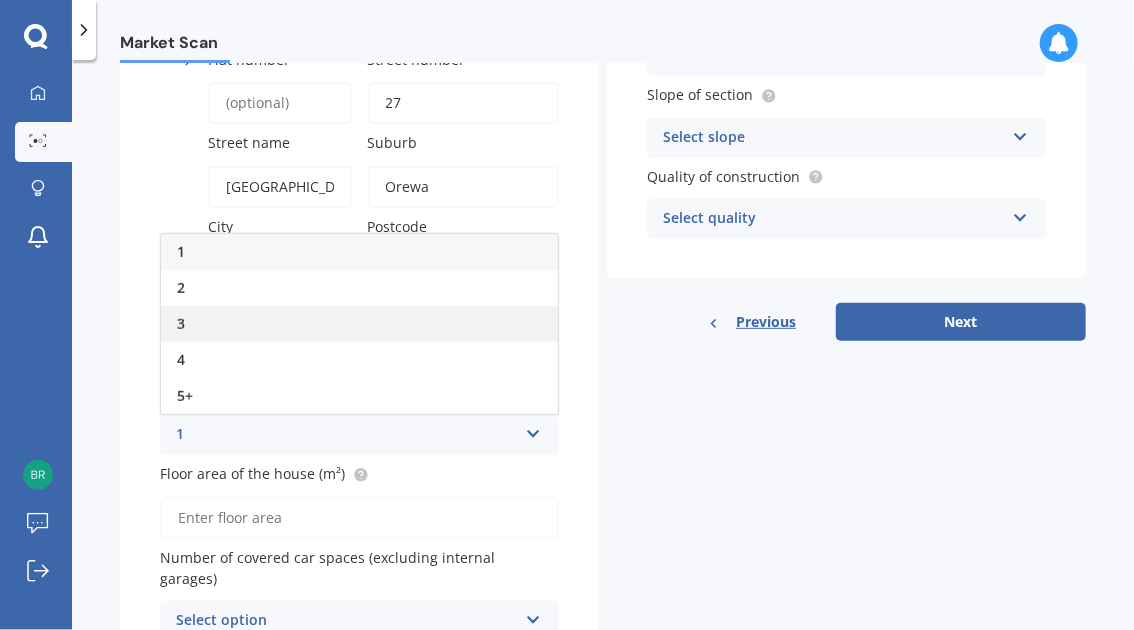 click on "3" at bounding box center (359, 324) 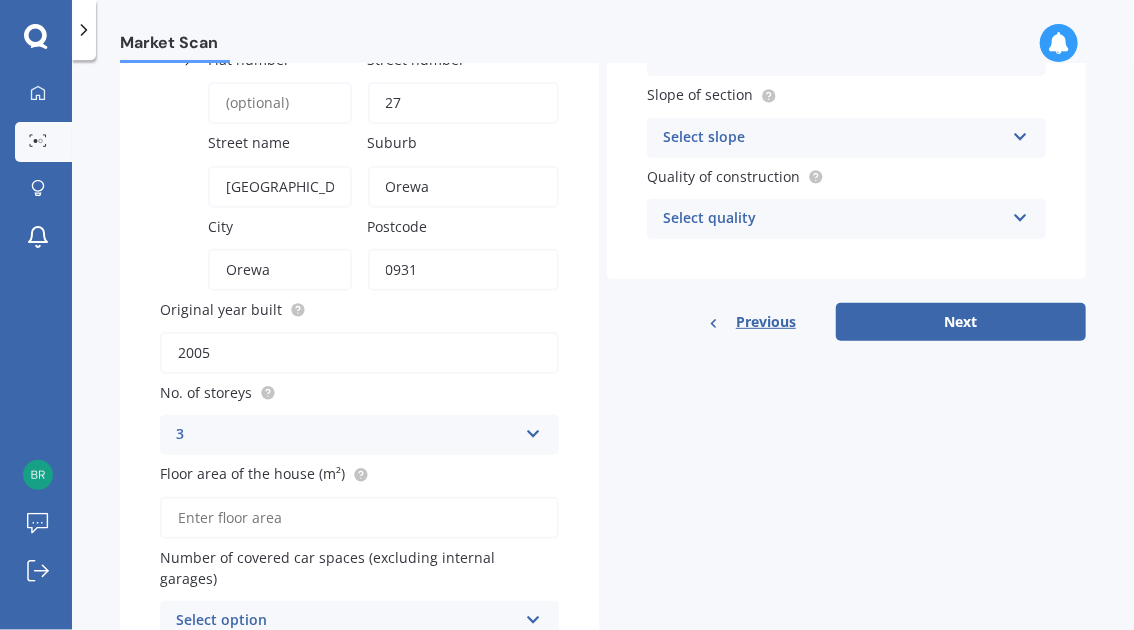 click on "Floor area of the house (m²)" at bounding box center [359, 518] 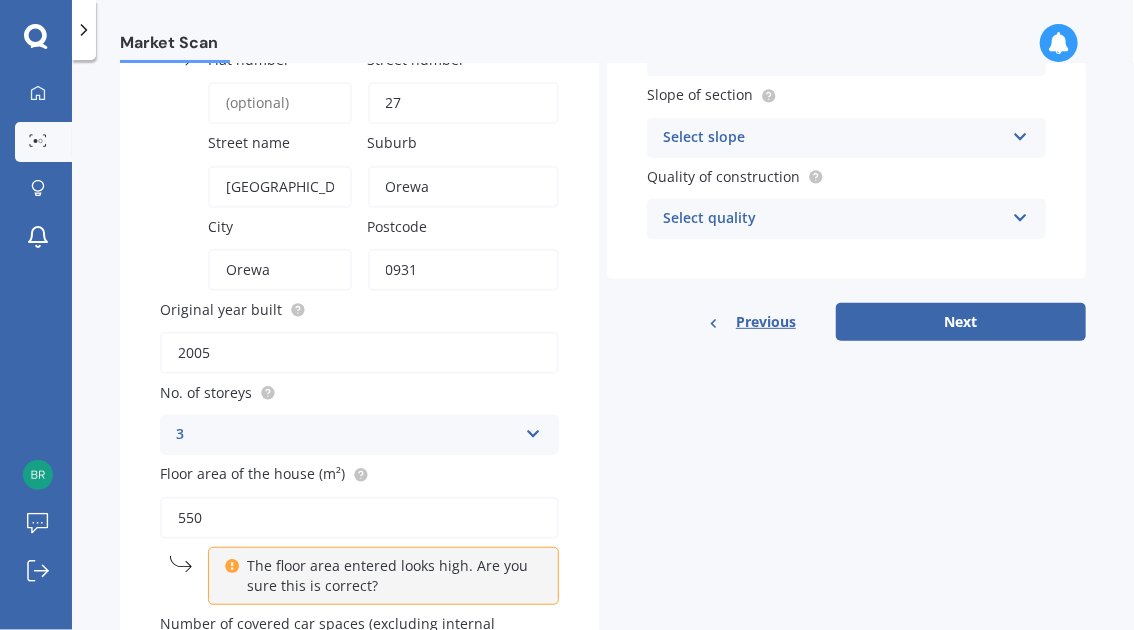 scroll, scrollTop: 379, scrollLeft: 0, axis: vertical 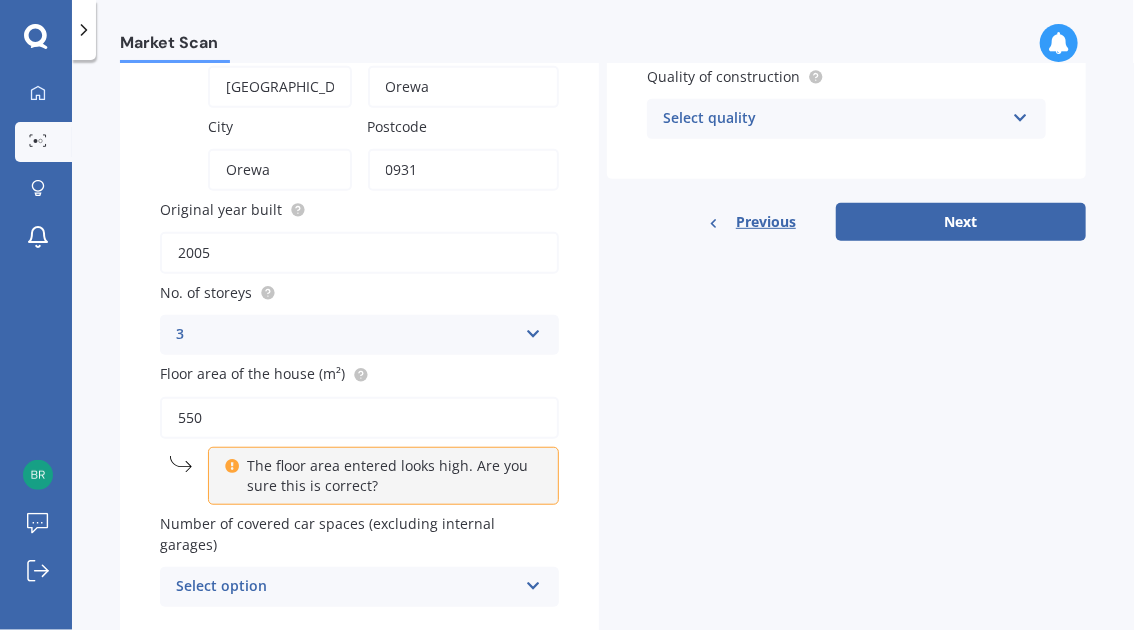 type on "550" 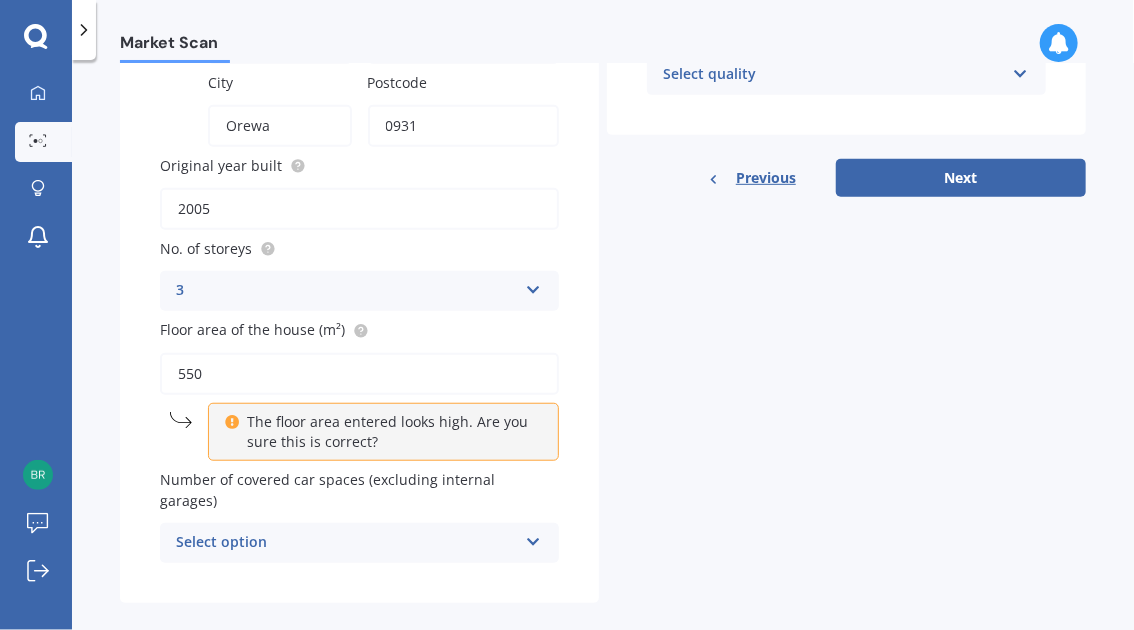 click at bounding box center [533, 538] 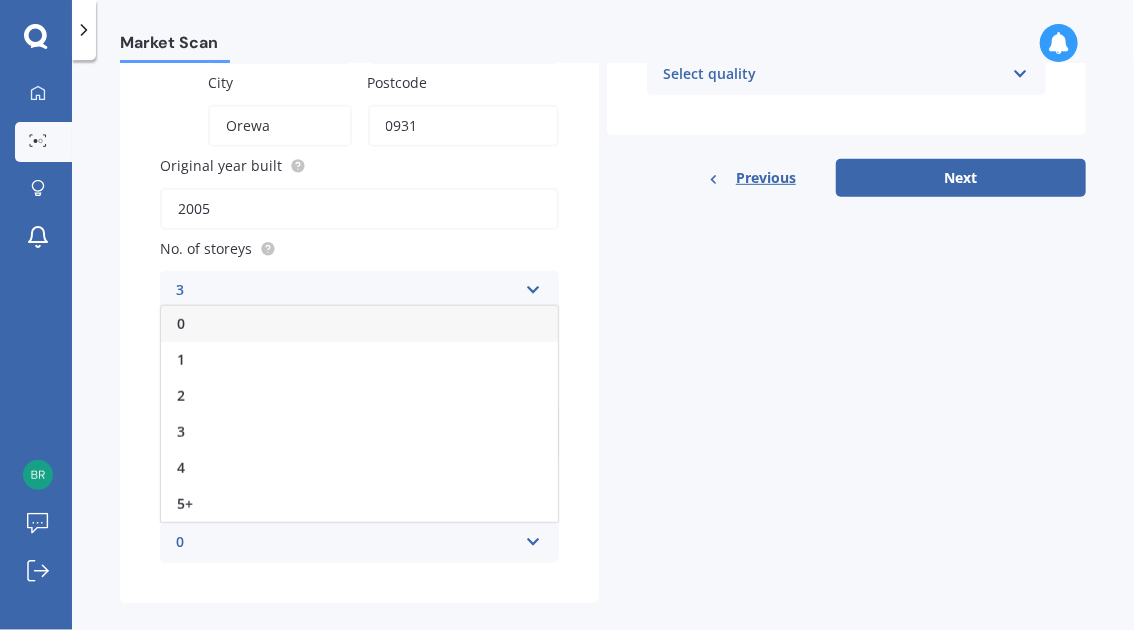 click on "0" at bounding box center [359, 324] 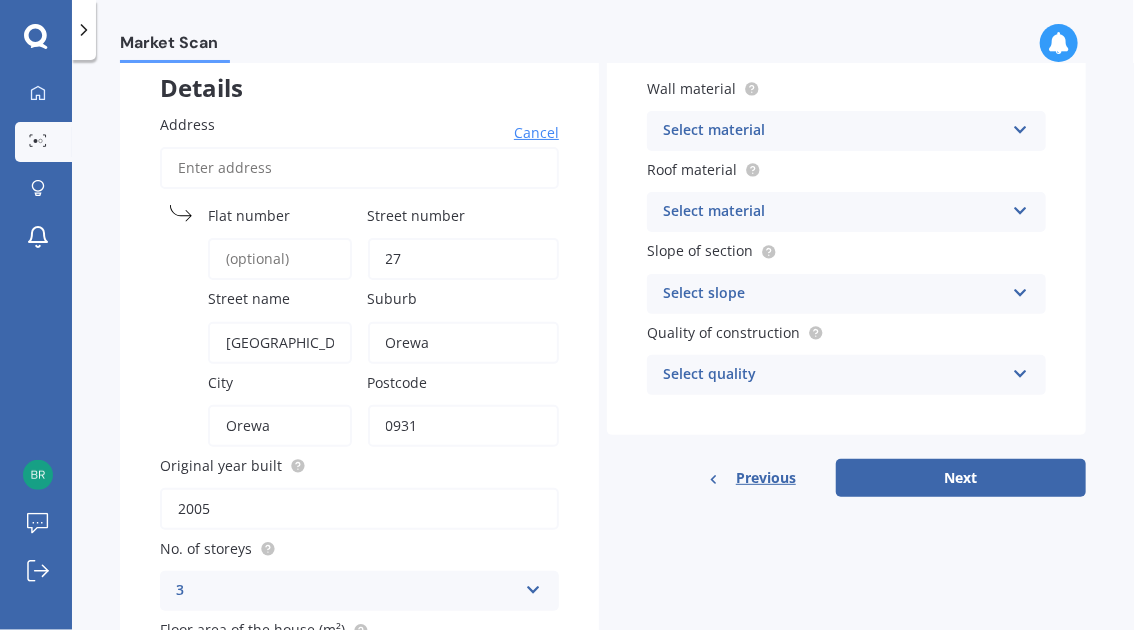 scroll, scrollTop: 0, scrollLeft: 0, axis: both 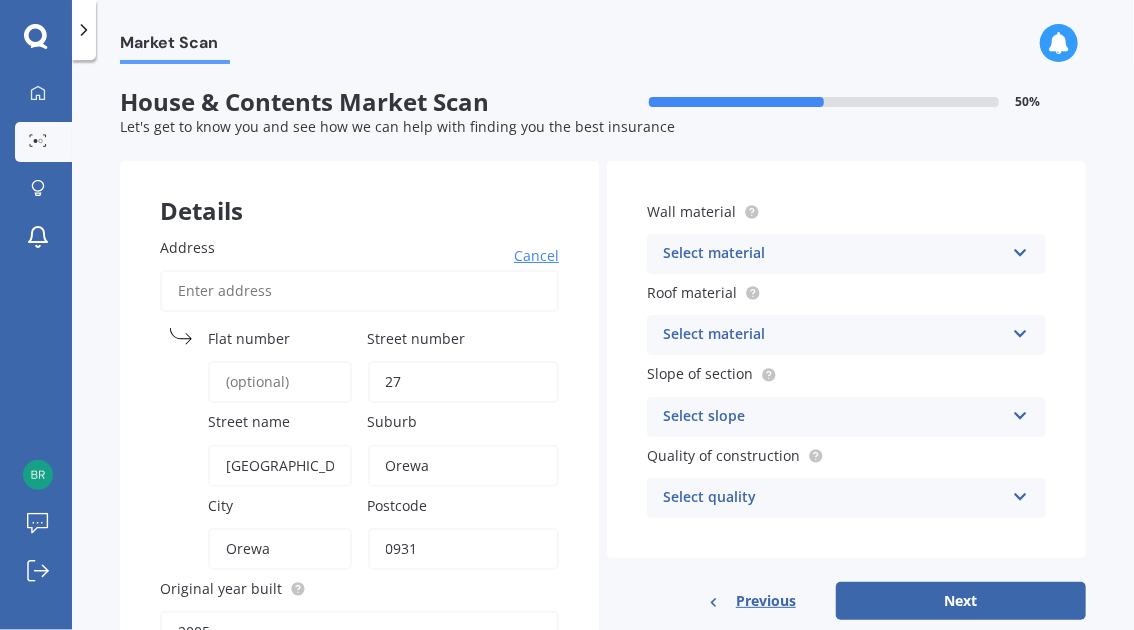click at bounding box center [1020, 249] 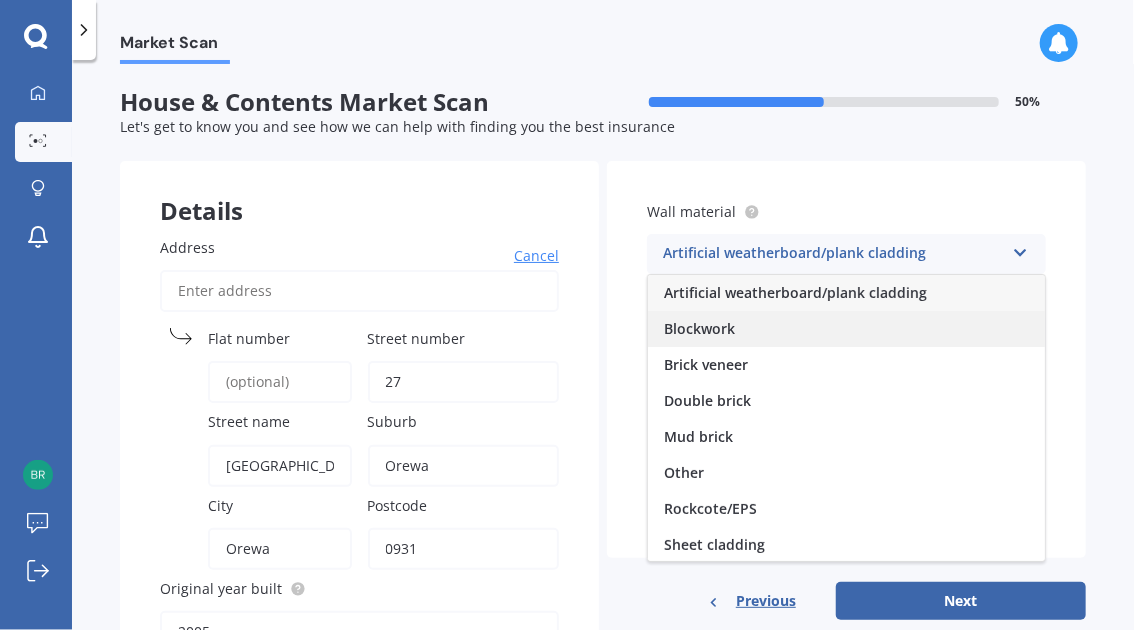 click on "Blockwork" at bounding box center (699, 328) 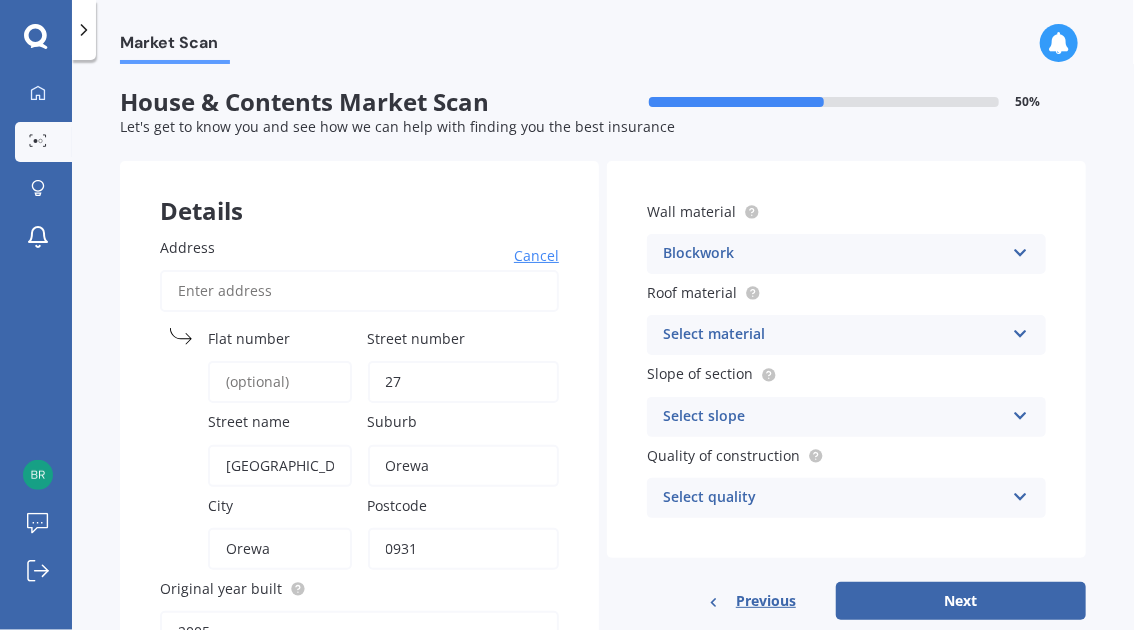 click at bounding box center (1020, 330) 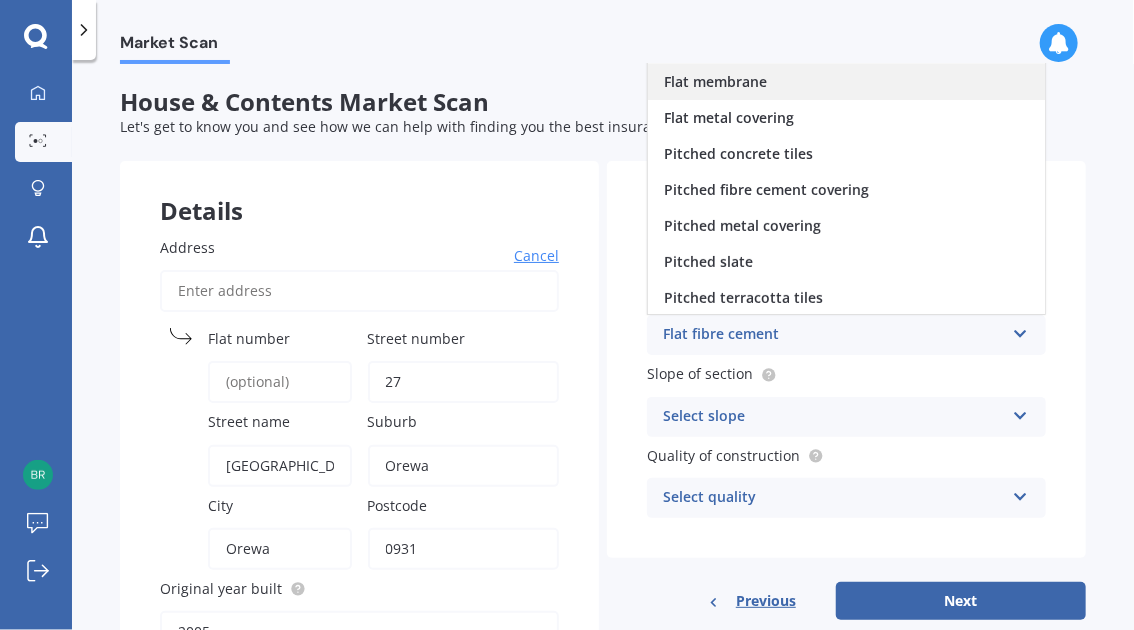 click on "Flat membrane" at bounding box center (715, 81) 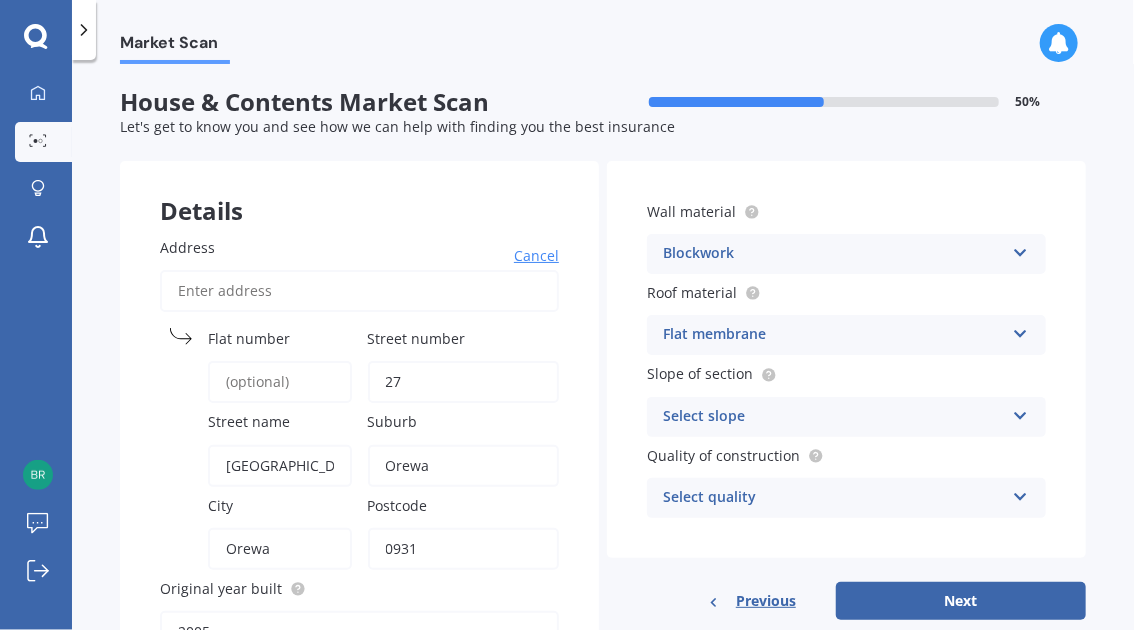 click at bounding box center [1020, 412] 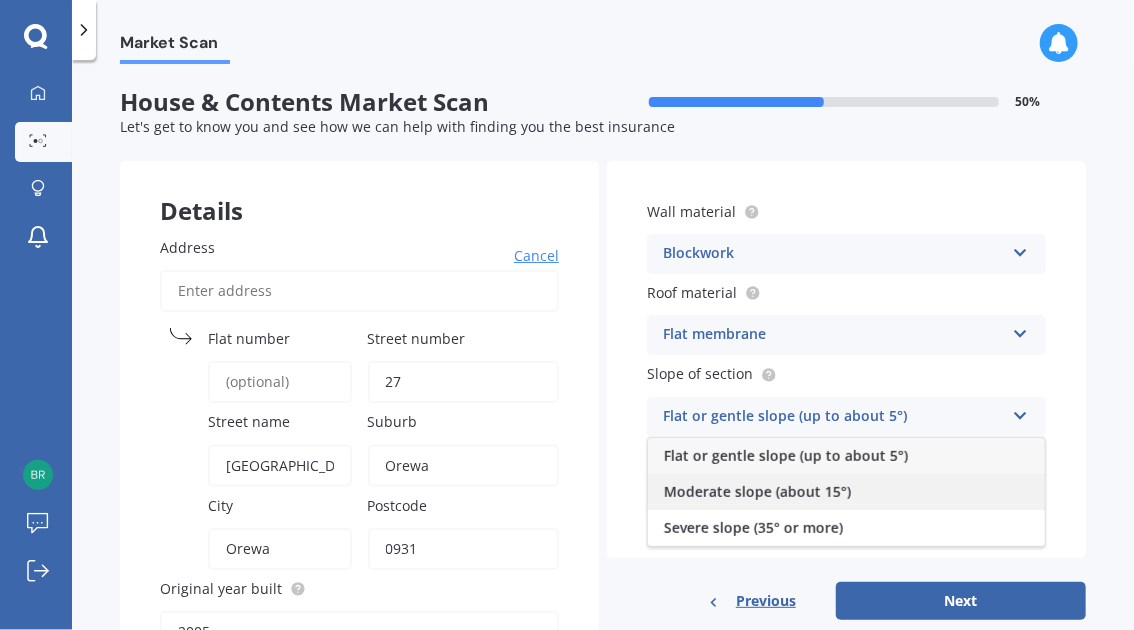 click on "Moderate slope (about 15°)" at bounding box center (757, 491) 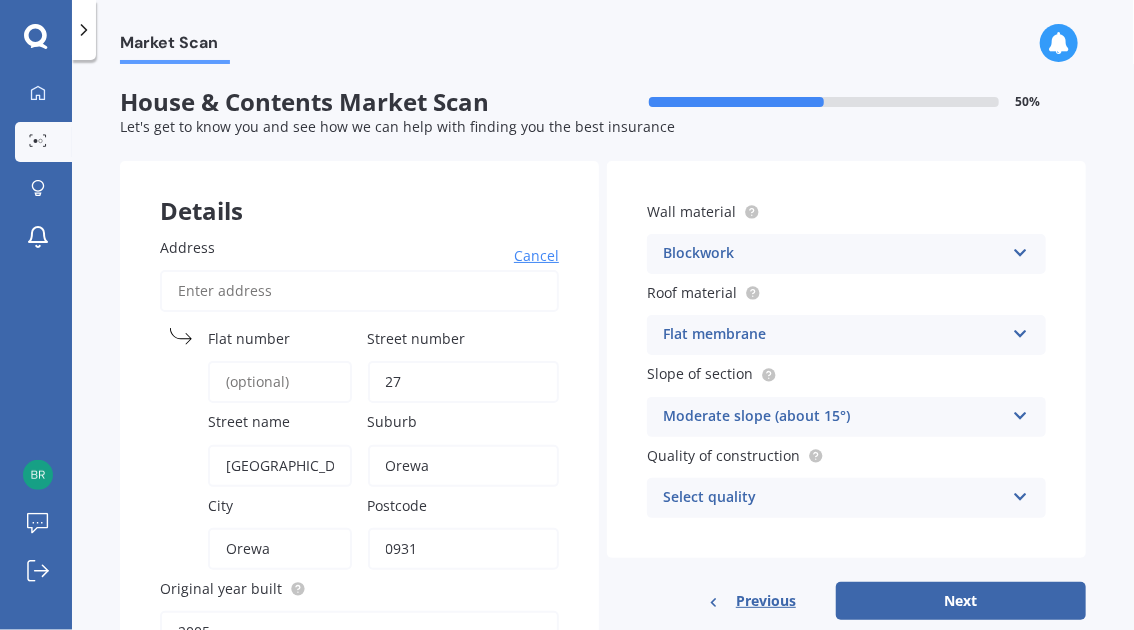 click on "Select quality Standard High Prestige" at bounding box center (846, 498) 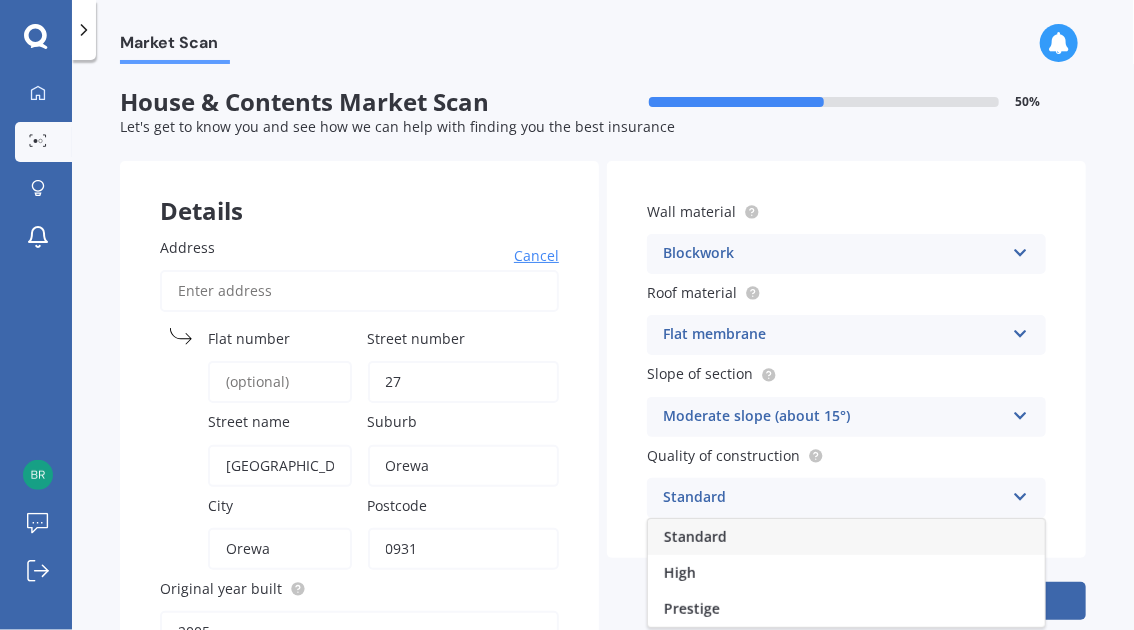 scroll, scrollTop: 200, scrollLeft: 0, axis: vertical 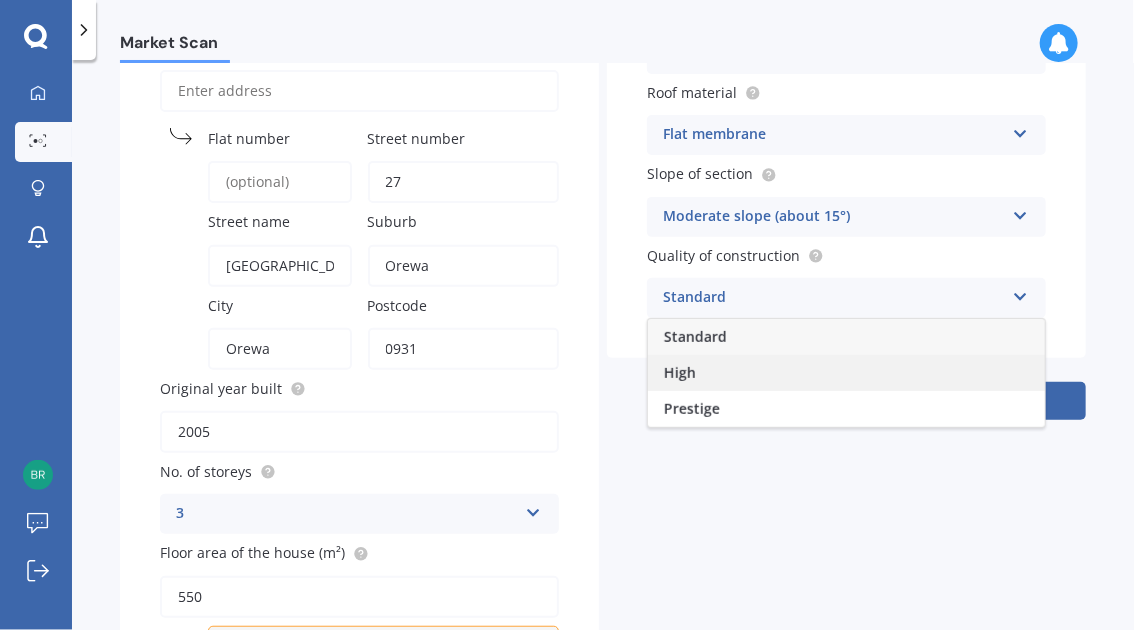 click on "High" at bounding box center (680, 372) 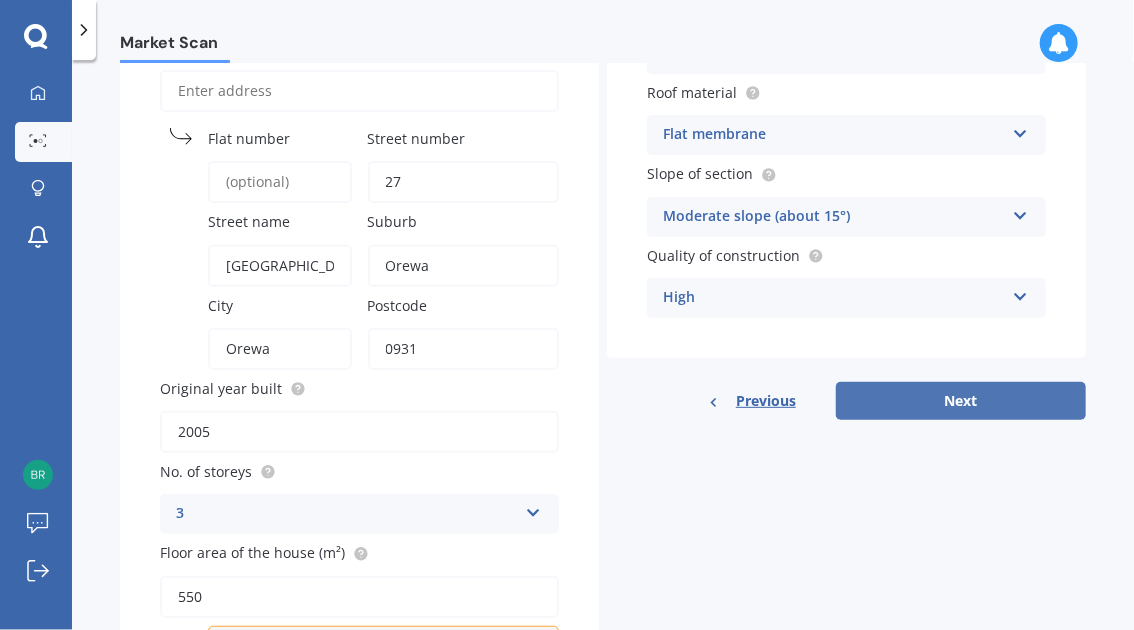 click on "Next" at bounding box center [961, 401] 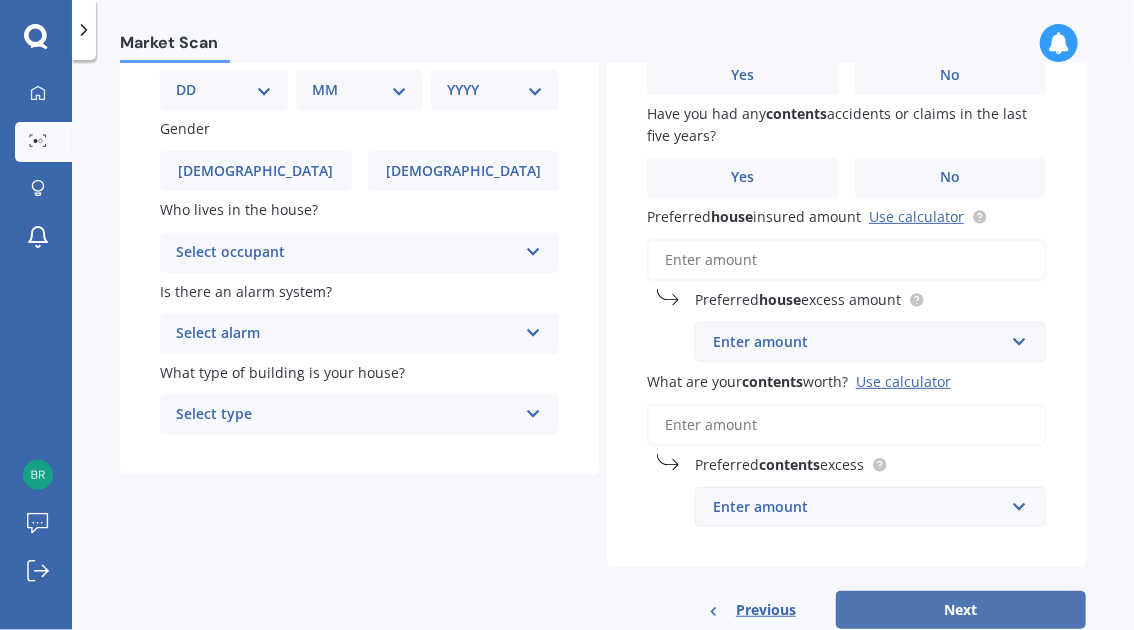 scroll, scrollTop: 0, scrollLeft: 0, axis: both 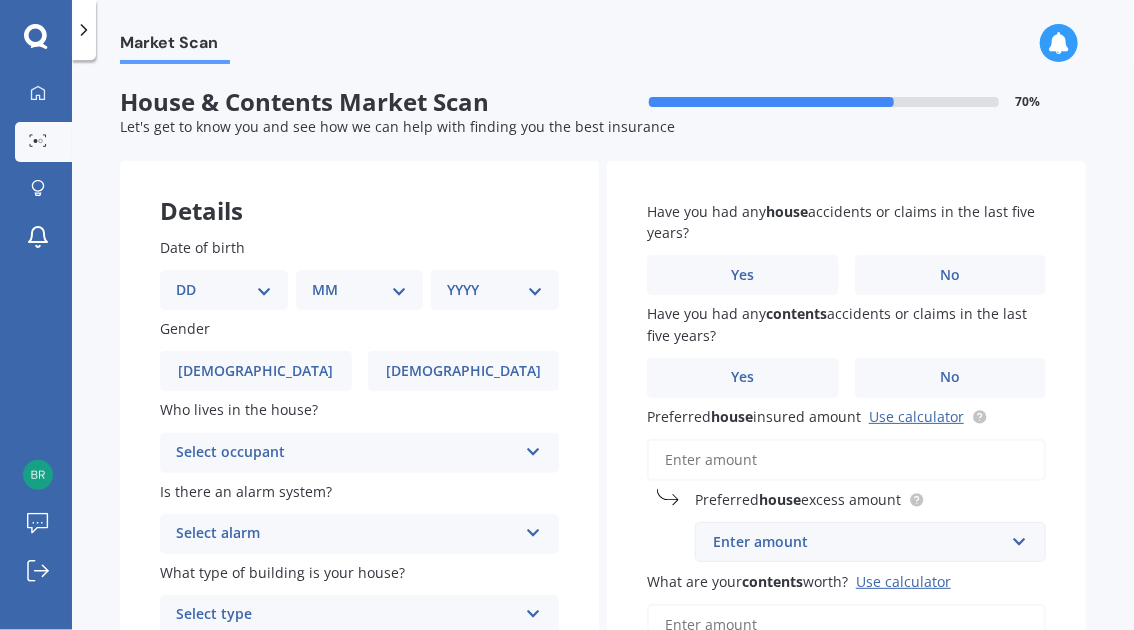 click on "DD 01 02 03 04 05 06 07 08 09 10 11 12 13 14 15 16 17 18 19 20 21 22 23 24 25 26 27 28 29 30 31" at bounding box center [224, 290] 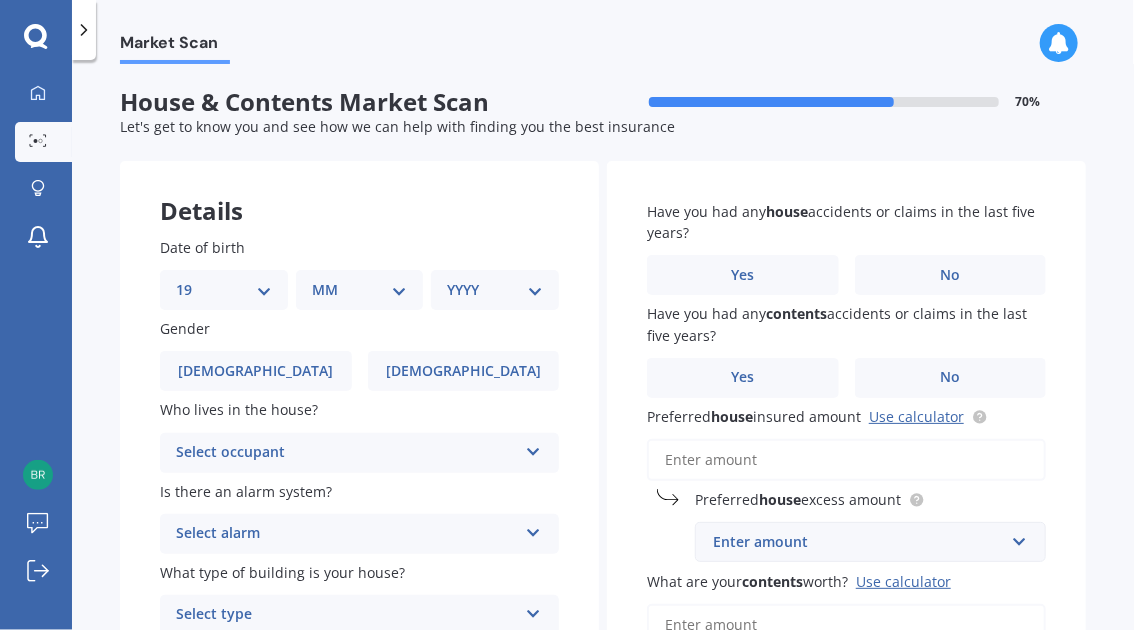 click on "DD 01 02 03 04 05 06 07 08 09 10 11 12 13 14 15 16 17 18 19 20 21 22 23 24 25 26 27 28 29 30 31" at bounding box center (224, 290) 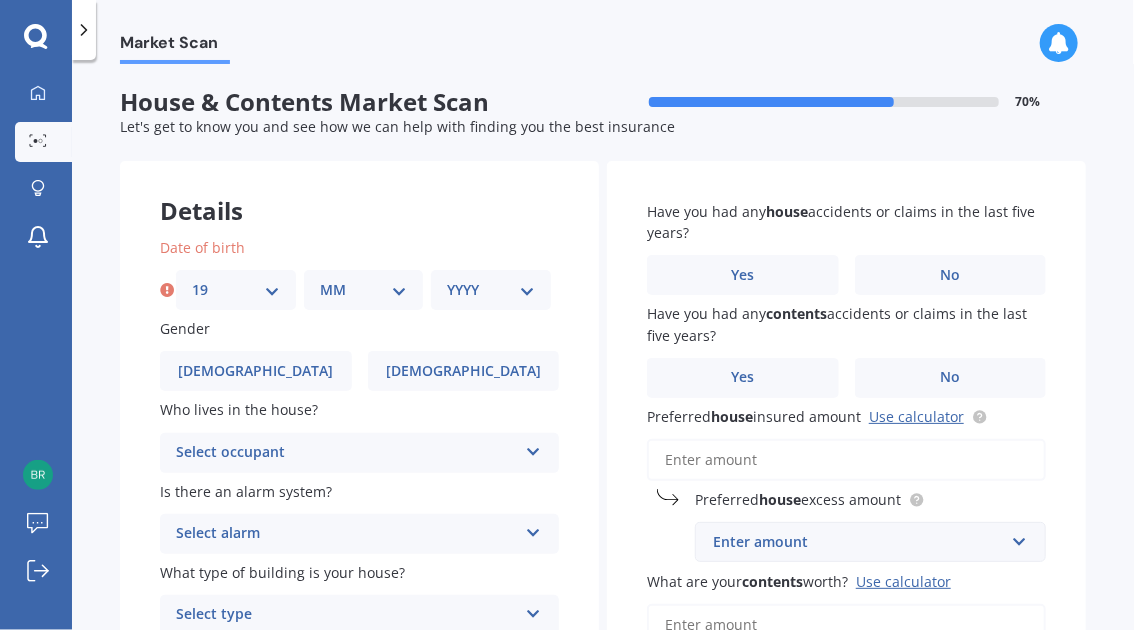 click on "MM 01 02 03 04 05 06 07 08 09 10 11 12" at bounding box center (364, 290) 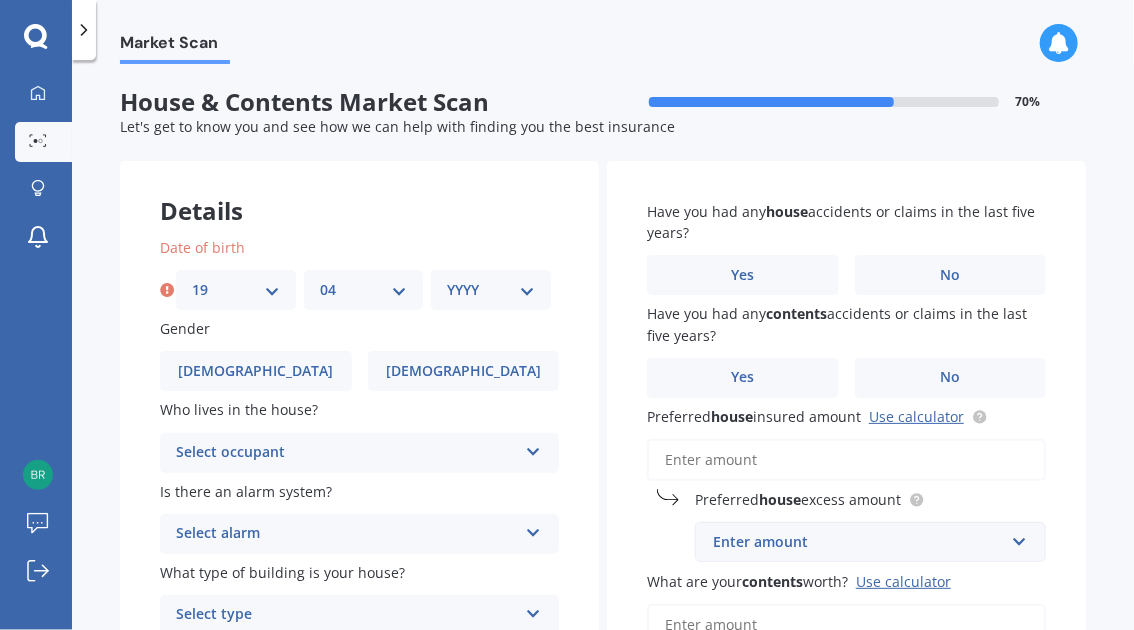 click on "MM 01 02 03 04 05 06 07 08 09 10 11 12" at bounding box center (364, 290) 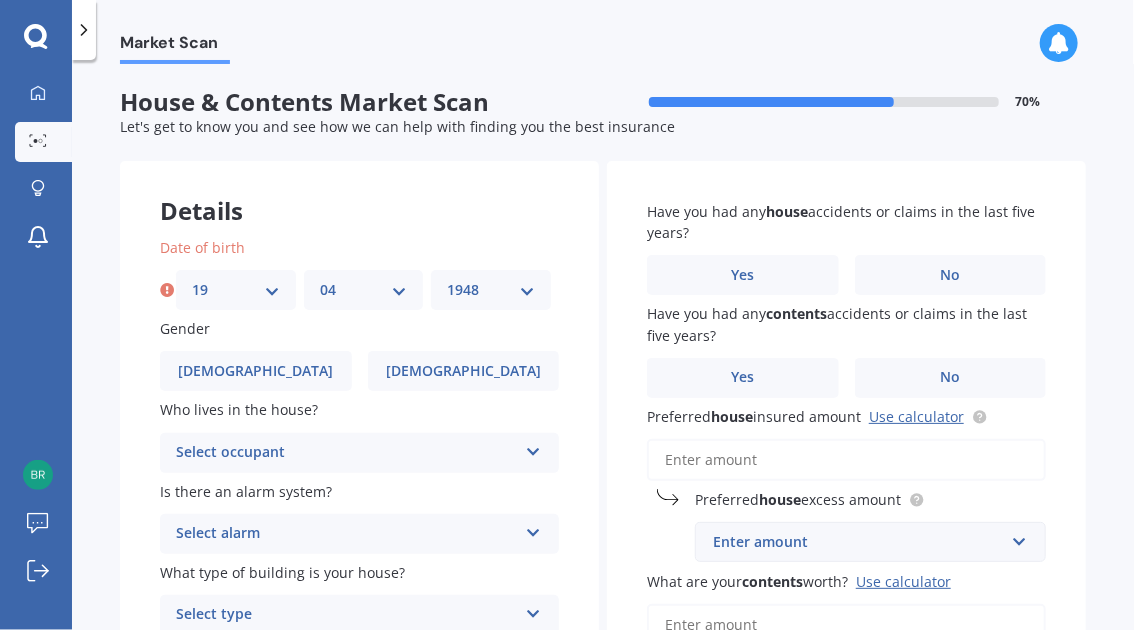 click on "YYYY 2009 2008 2007 2006 2005 2004 2003 2002 2001 2000 1999 1998 1997 1996 1995 1994 1993 1992 1991 1990 1989 1988 1987 1986 1985 1984 1983 1982 1981 1980 1979 1978 1977 1976 1975 1974 1973 1972 1971 1970 1969 1968 1967 1966 1965 1964 1963 1962 1961 1960 1959 1958 1957 1956 1955 1954 1953 1952 1951 1950 1949 1948 1947 1946 1945 1944 1943 1942 1941 1940 1939 1938 1937 1936 1935 1934 1933 1932 1931 1930 1929 1928 1927 1926 1925 1924 1923 1922 1921 1920 1919 1918 1917 1916 1915 1914 1913 1912 1911 1910" at bounding box center [491, 290] 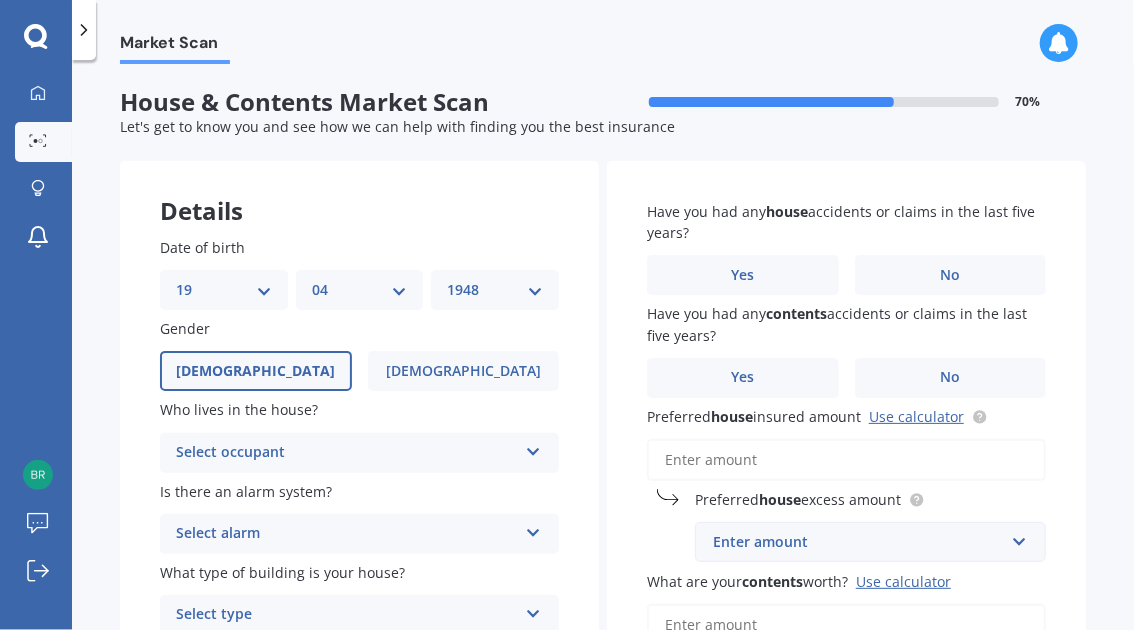 click on "Male" at bounding box center (256, 371) 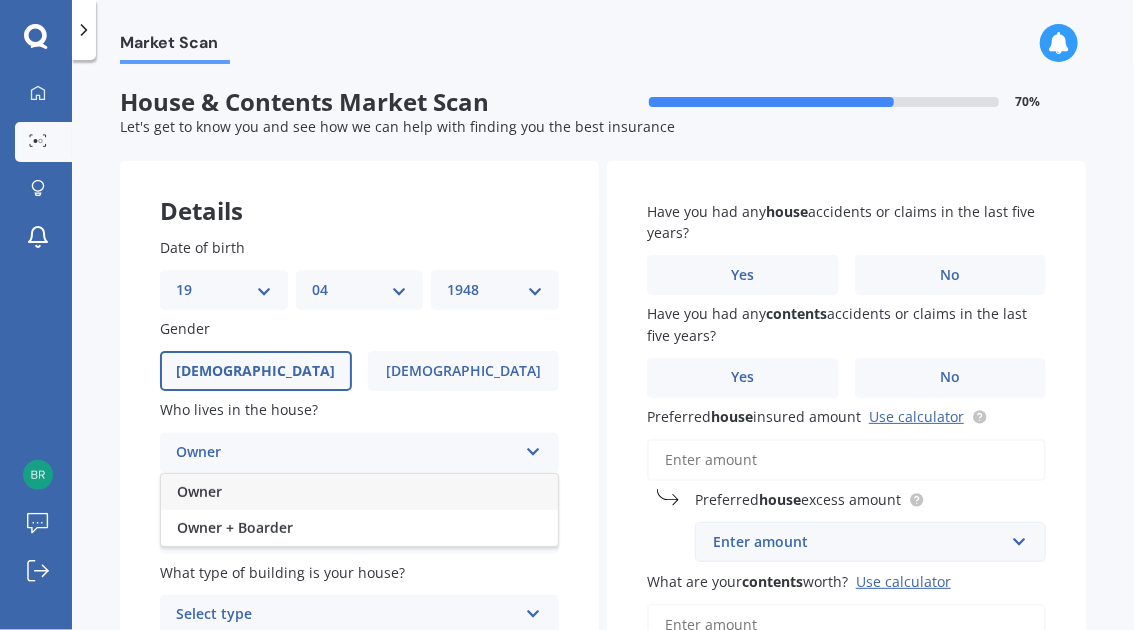 drag, startPoint x: 218, startPoint y: 491, endPoint x: 229, endPoint y: 487, distance: 11.7046995 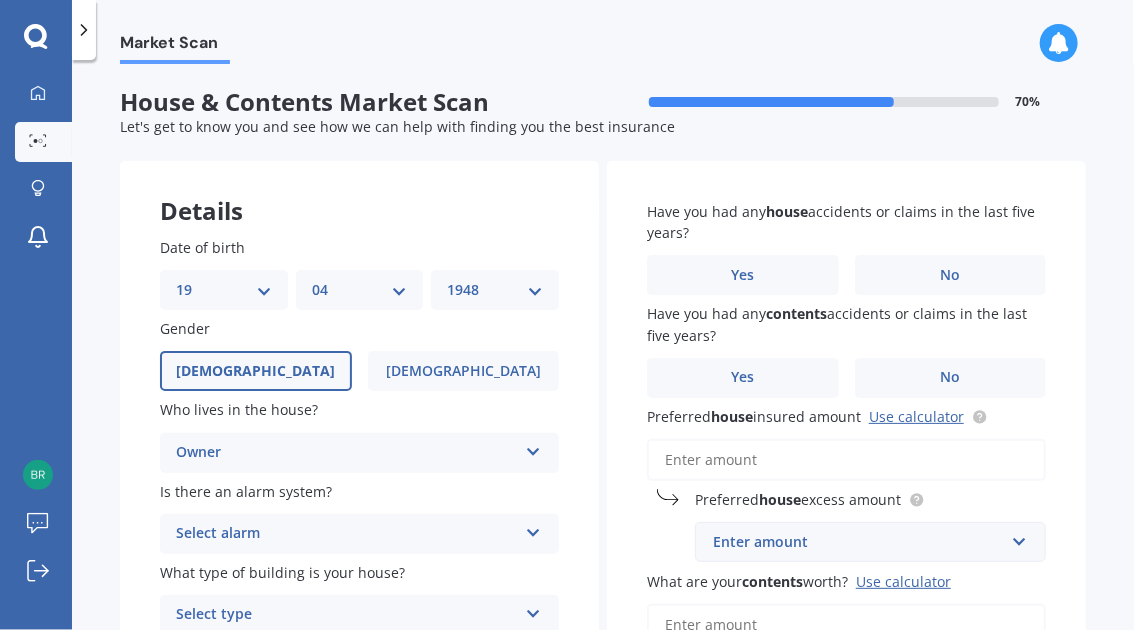 scroll, scrollTop: 100, scrollLeft: 0, axis: vertical 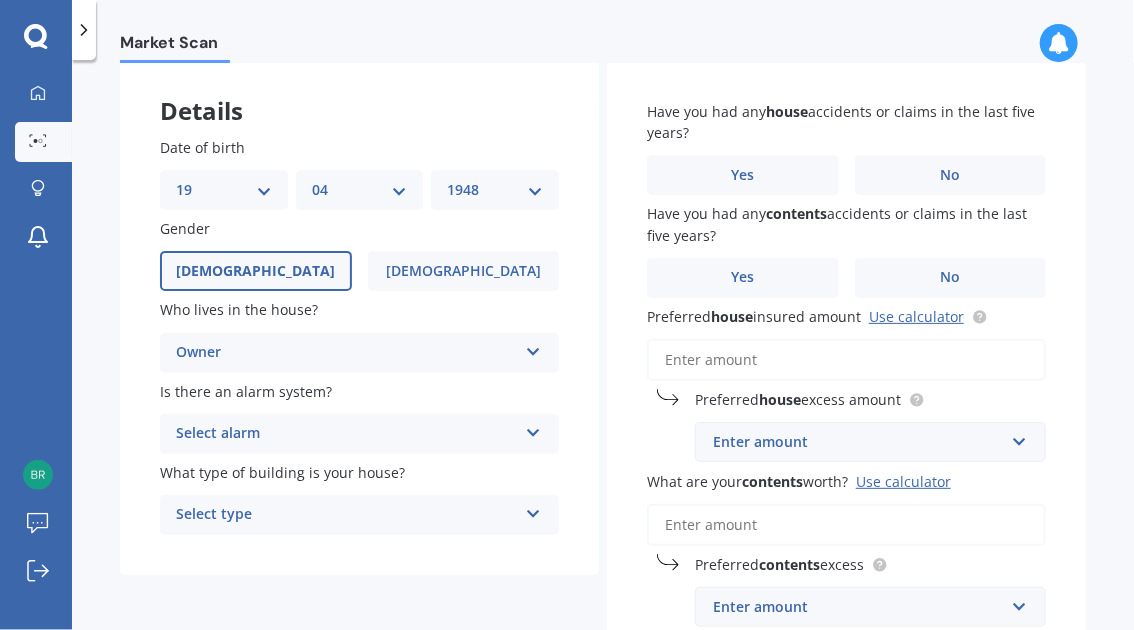 click on "Select alarm Yes, monitored Yes, not monitored No" at bounding box center [359, 434] 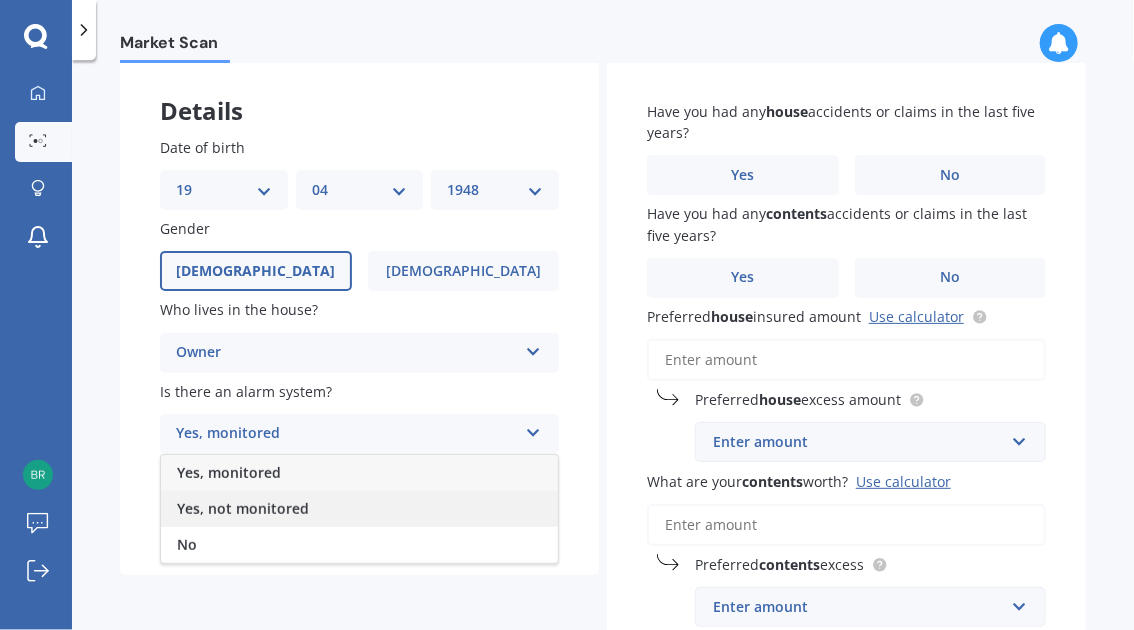 click on "Yes, not monitored" at bounding box center (243, 508) 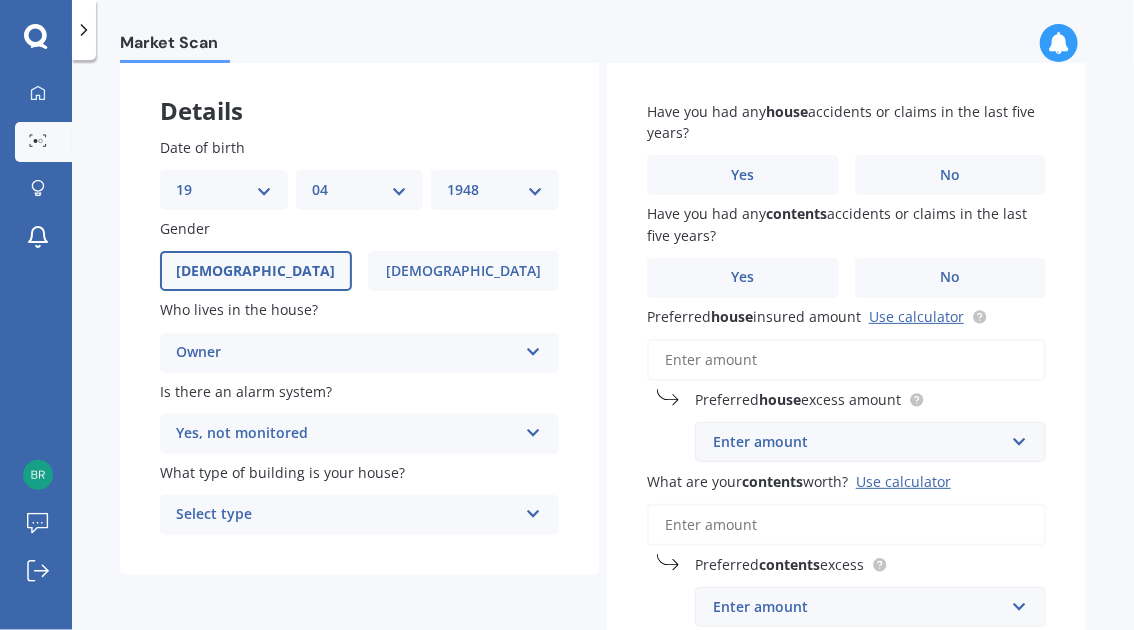 click at bounding box center (533, 510) 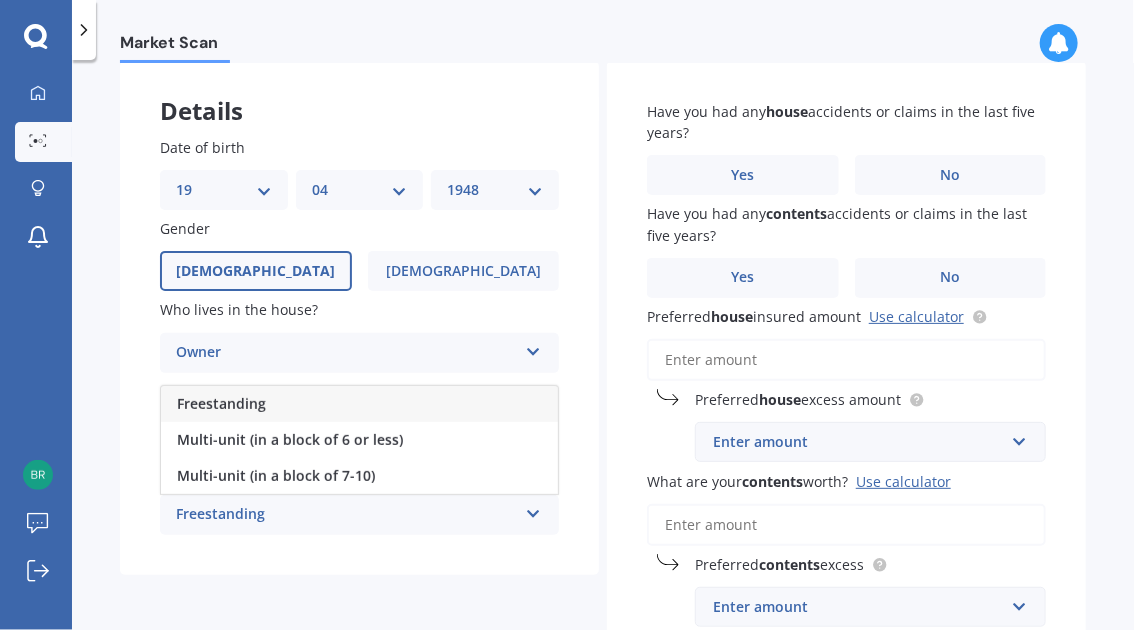 click on "Freestanding" at bounding box center (221, 403) 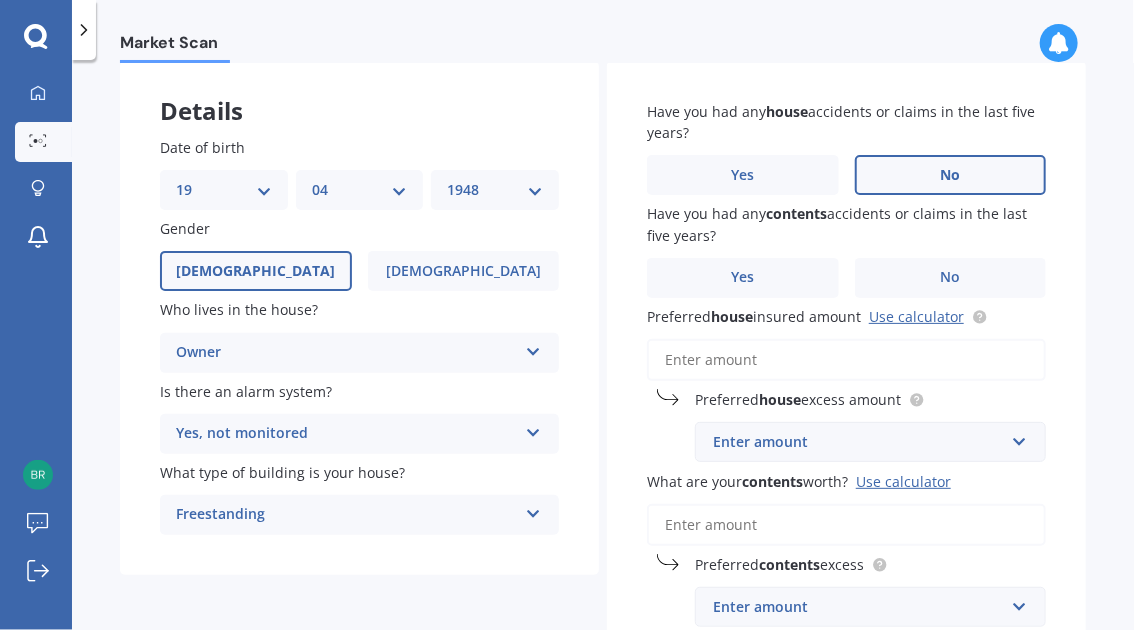 click on "No" at bounding box center (950, 175) 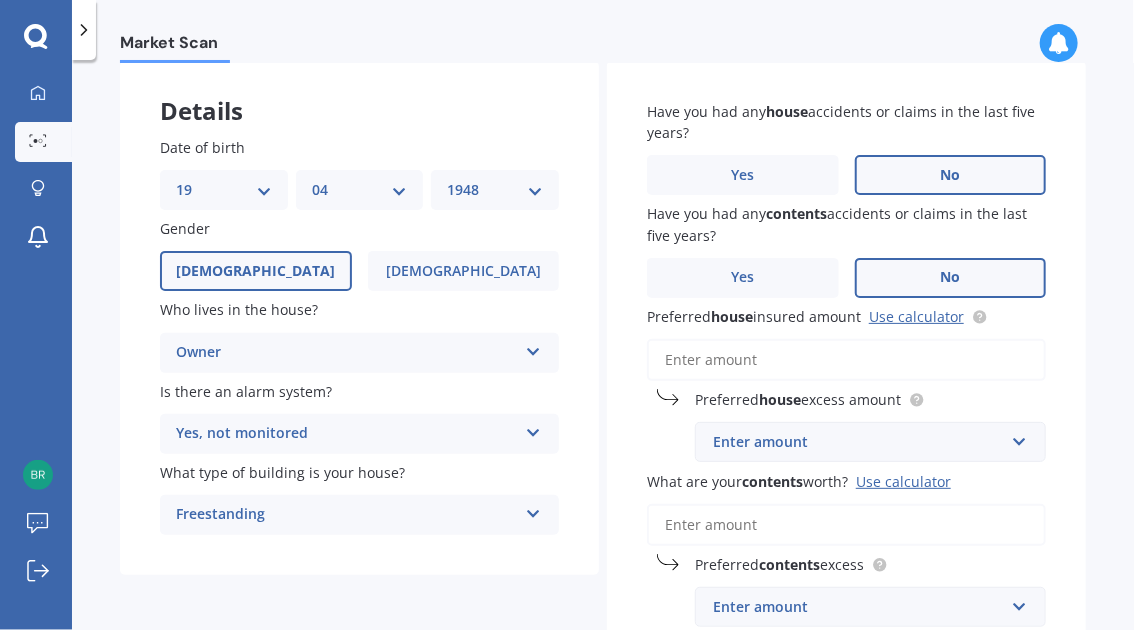 click on "No" at bounding box center (951, 278) 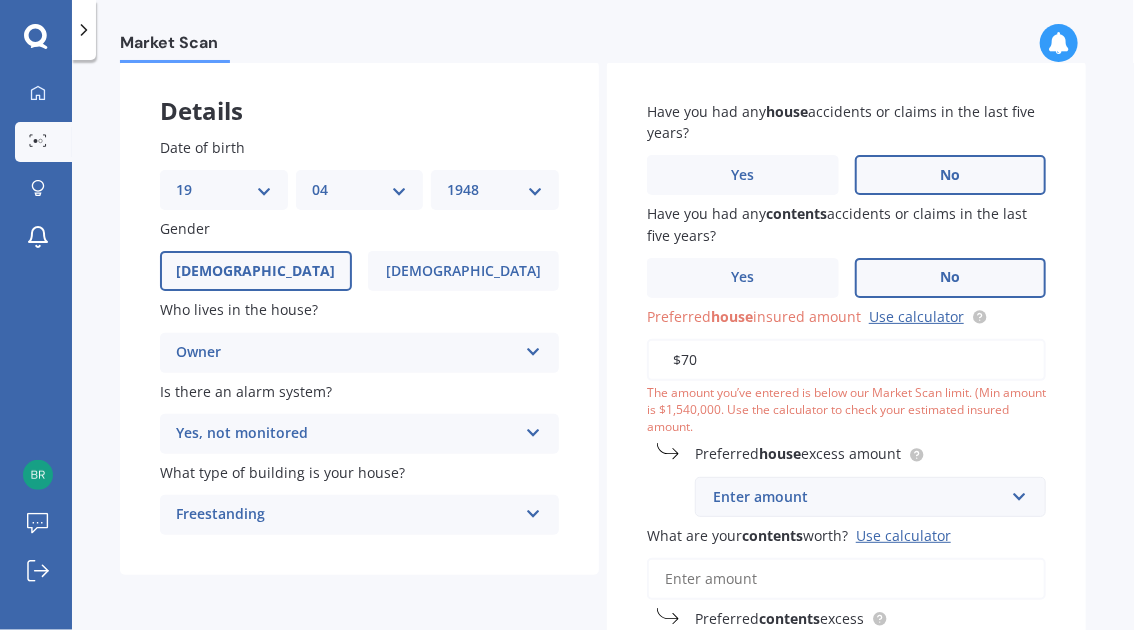 type on "$7" 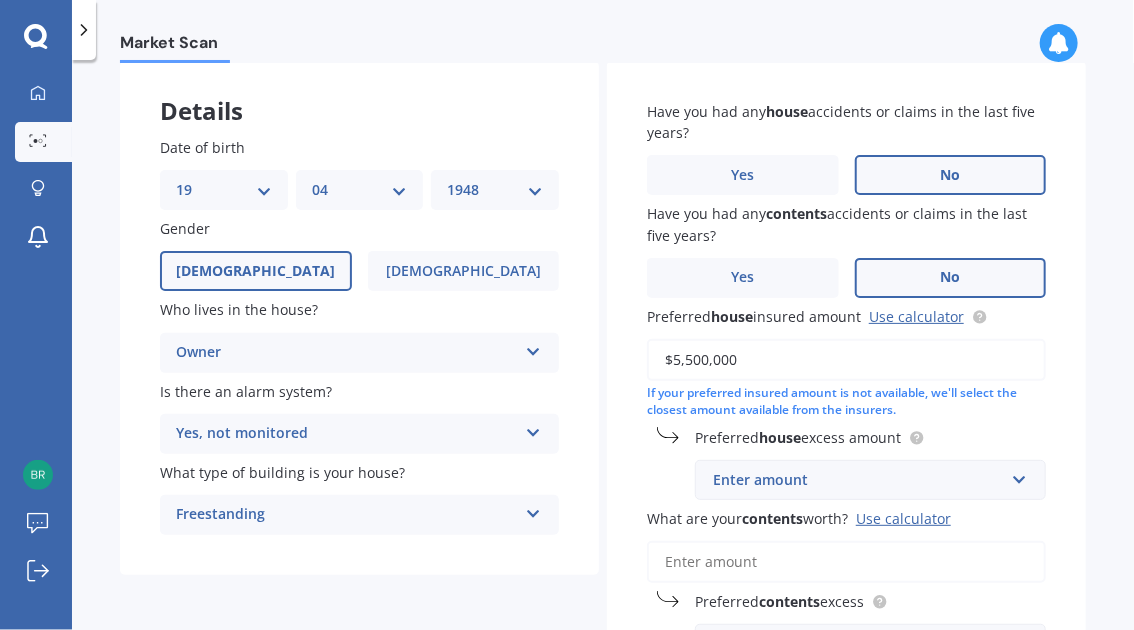 type on "$5,500,000" 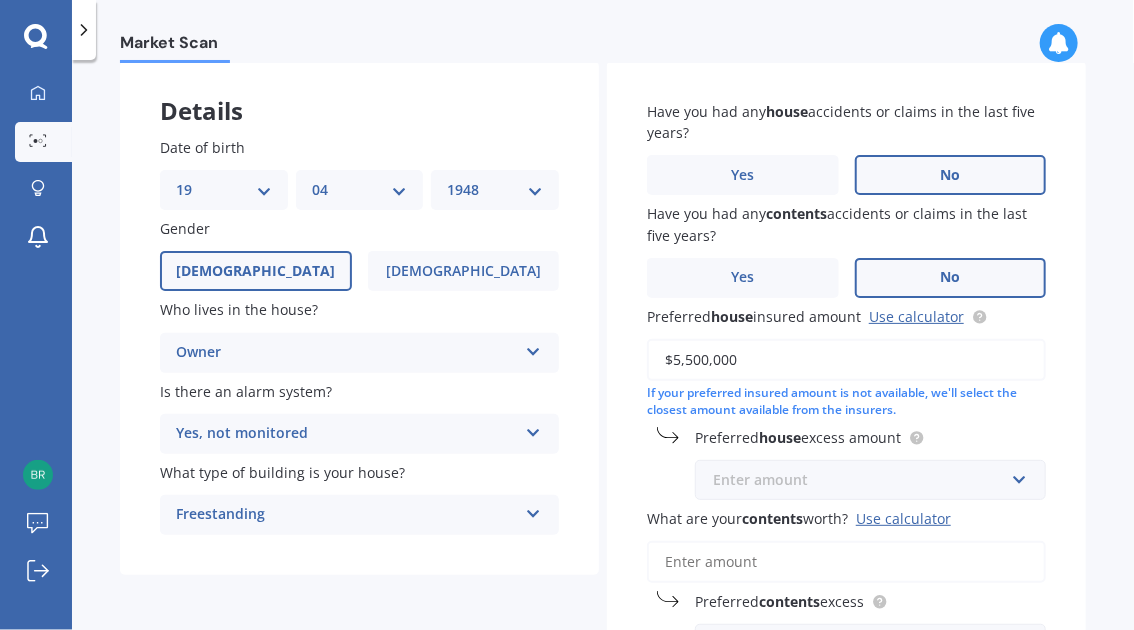 click at bounding box center (863, 480) 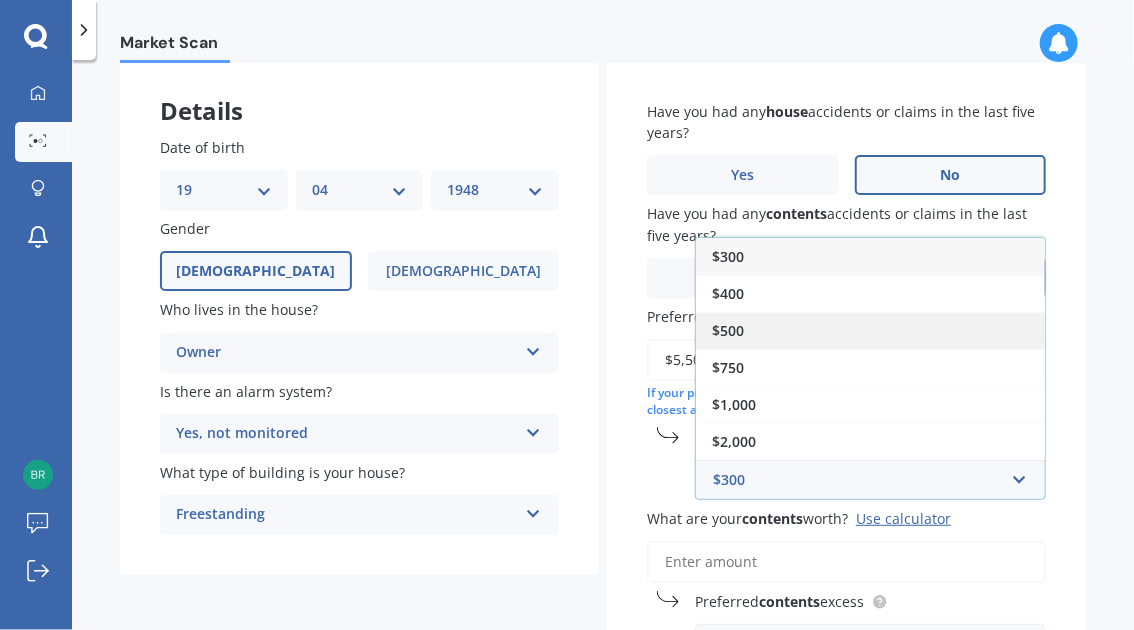 click on "$500" at bounding box center [728, 330] 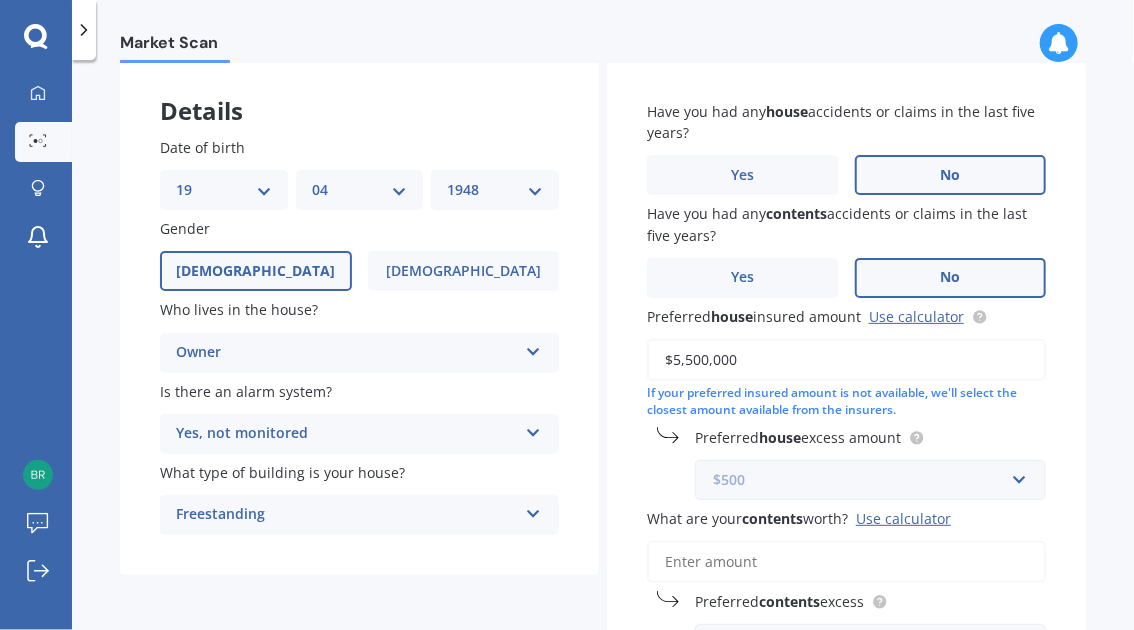 scroll, scrollTop: 288, scrollLeft: 0, axis: vertical 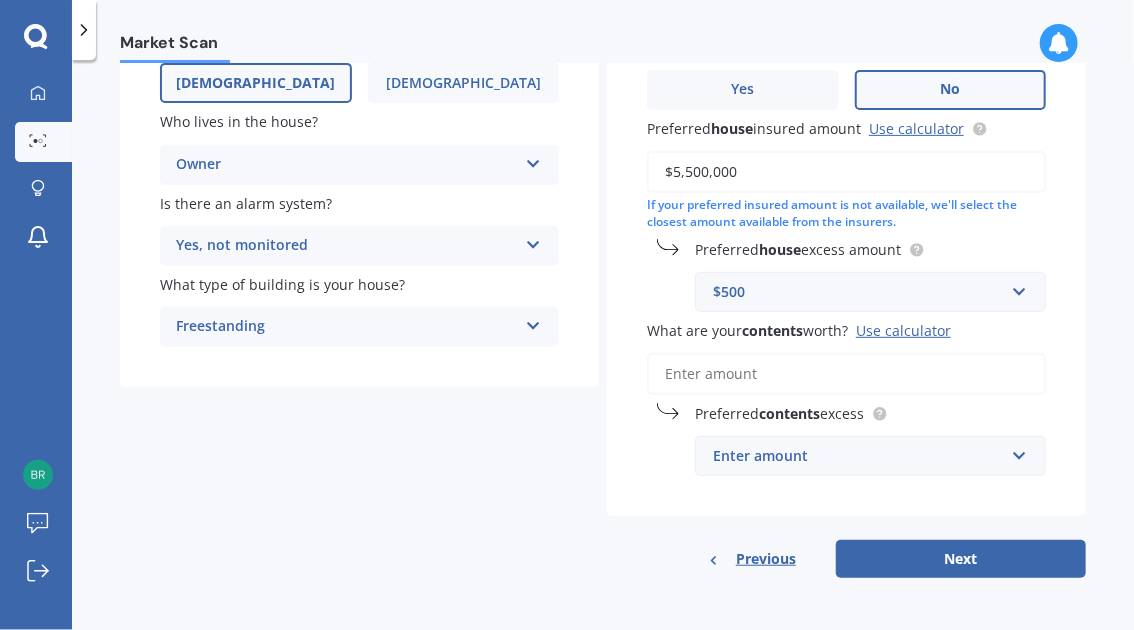 click on "What are your  contents  worth? Use calculator" at bounding box center [846, 374] 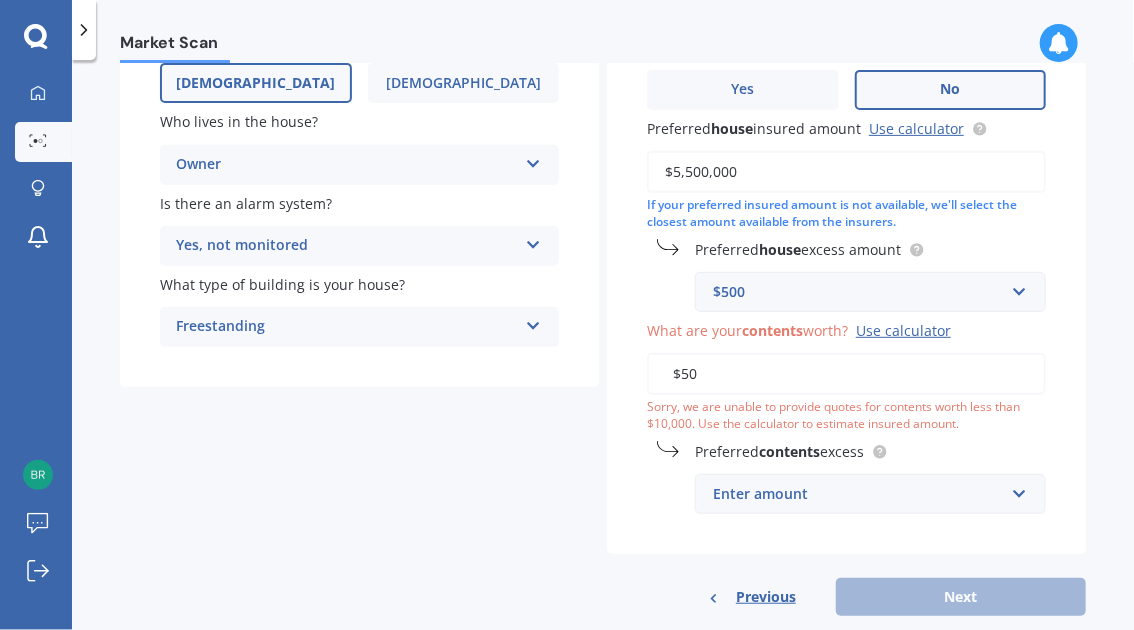 type on "$5" 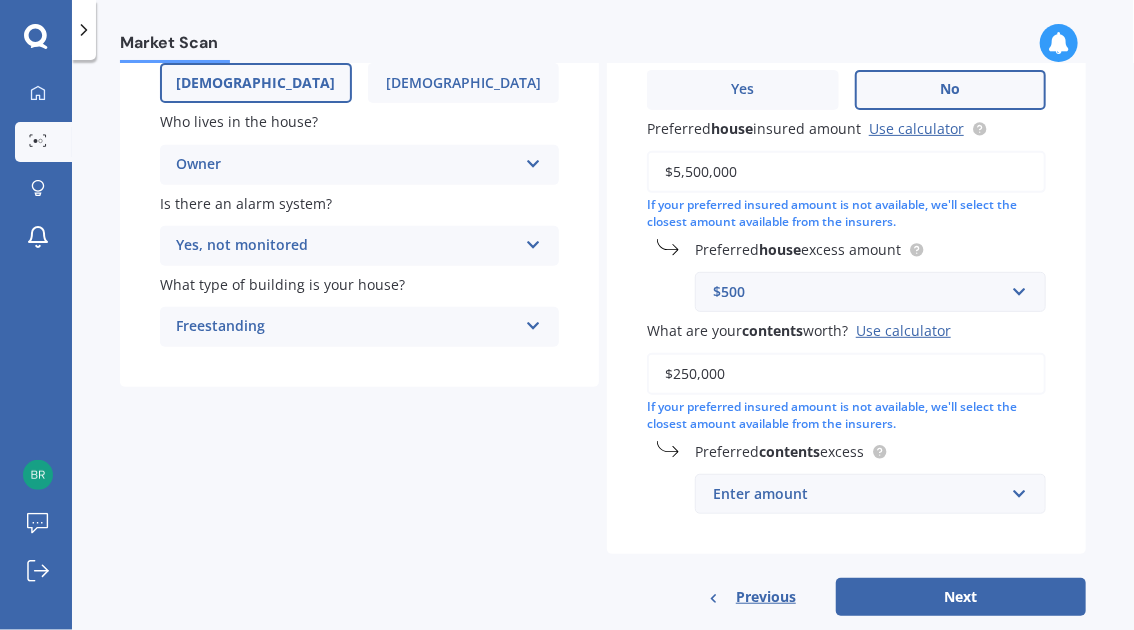 type on "$250,000" 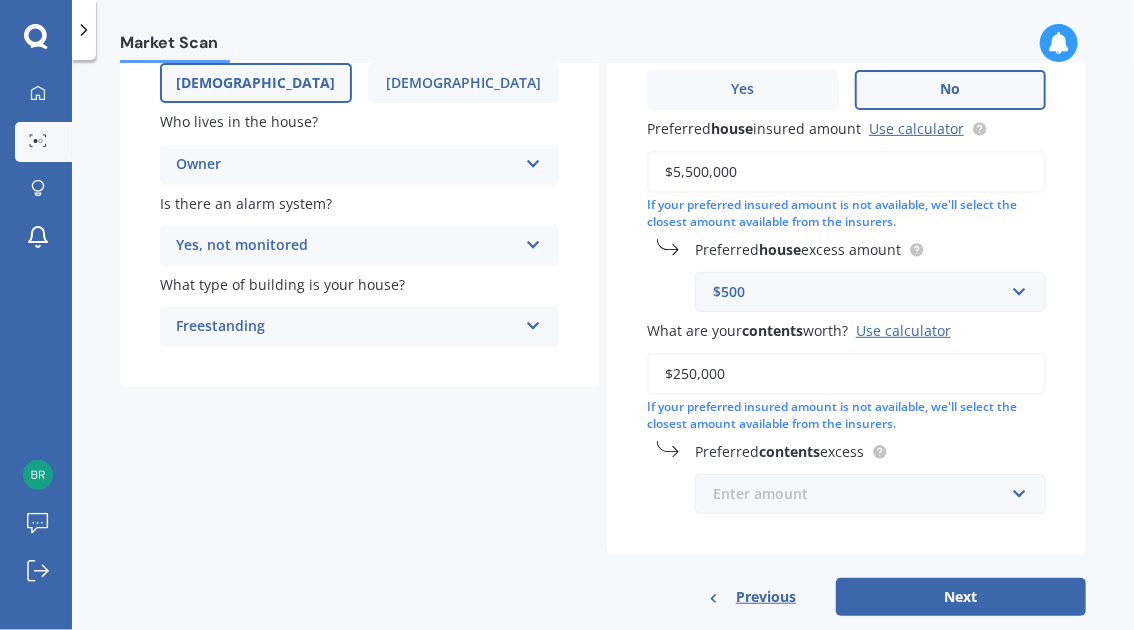 click at bounding box center (863, 494) 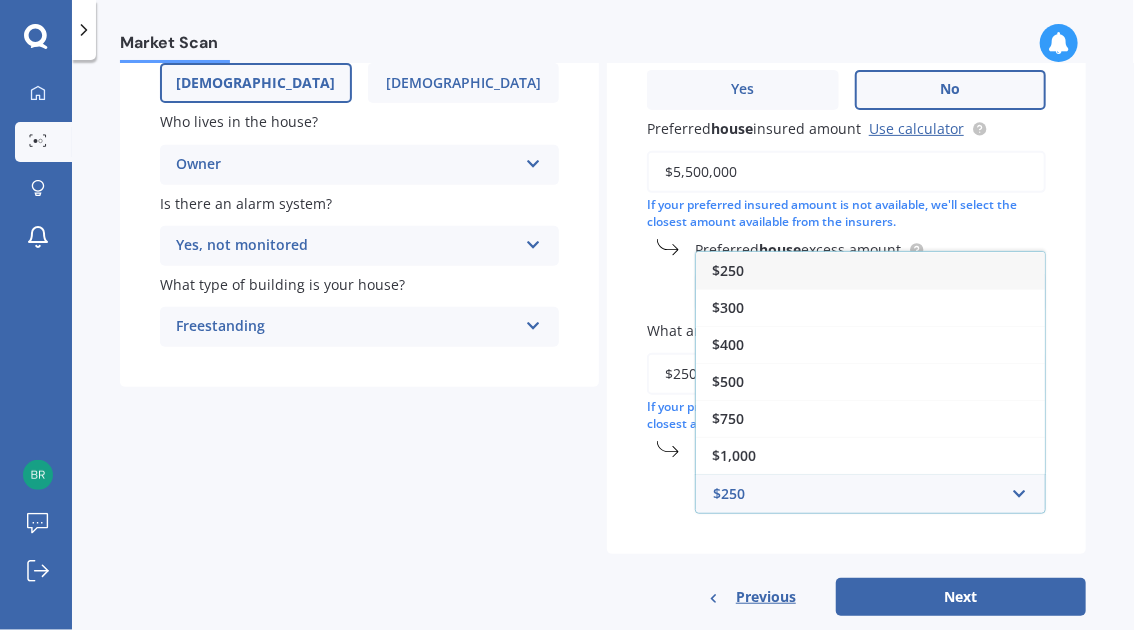 click on "$250" at bounding box center (870, 270) 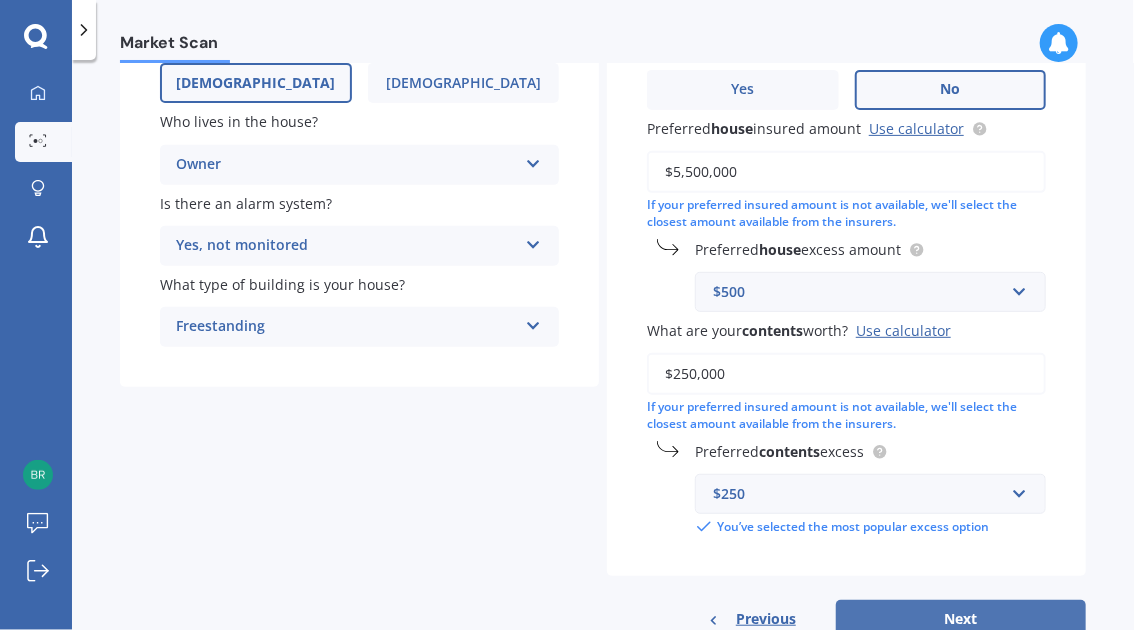 scroll, scrollTop: 348, scrollLeft: 0, axis: vertical 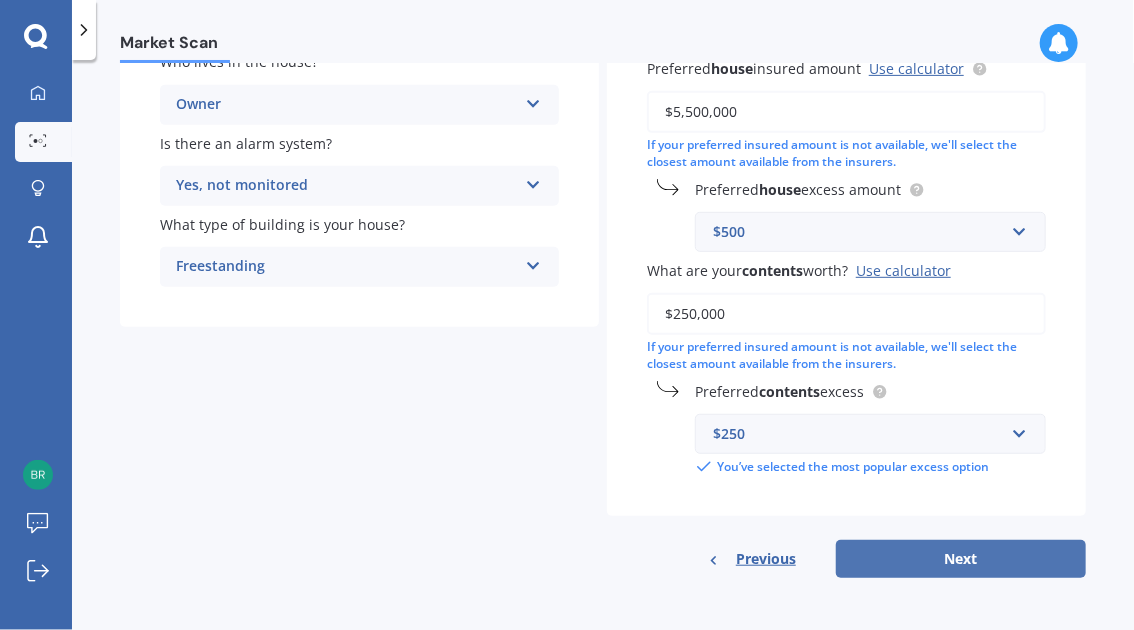 click on "Next" at bounding box center (961, 559) 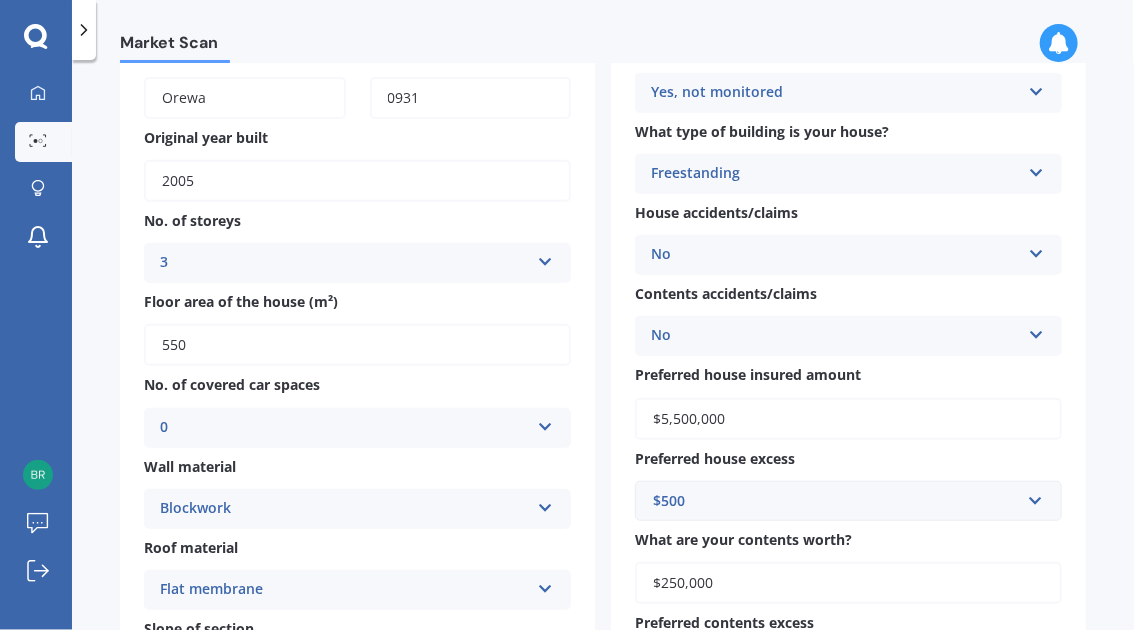scroll, scrollTop: 0, scrollLeft: 0, axis: both 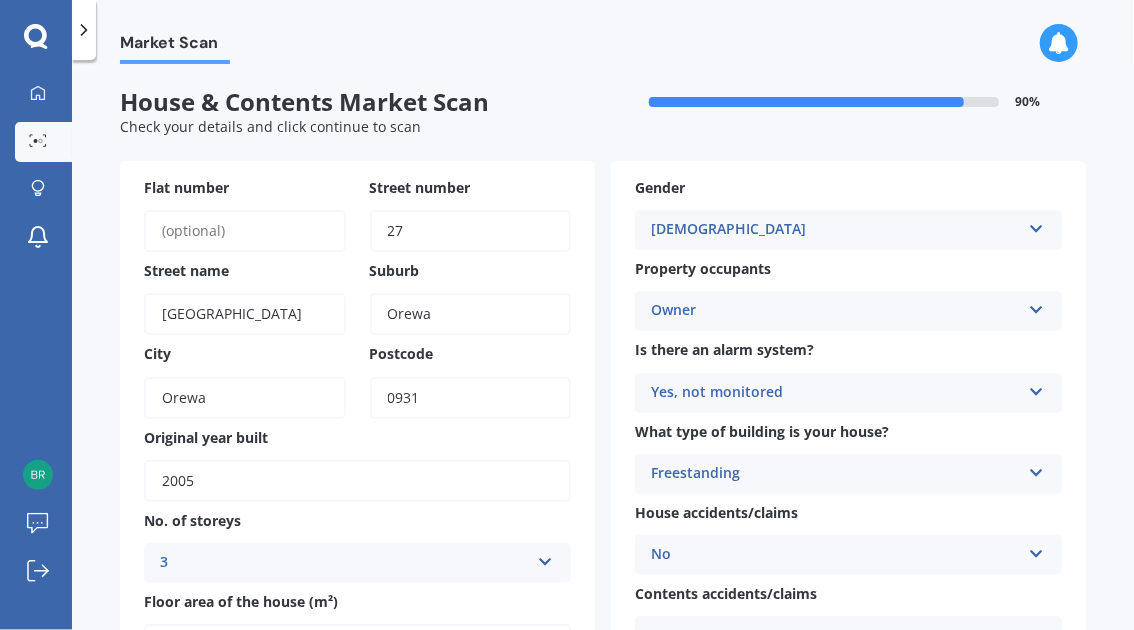 click on "Owner Owner Owner + Boarder" at bounding box center (848, 311) 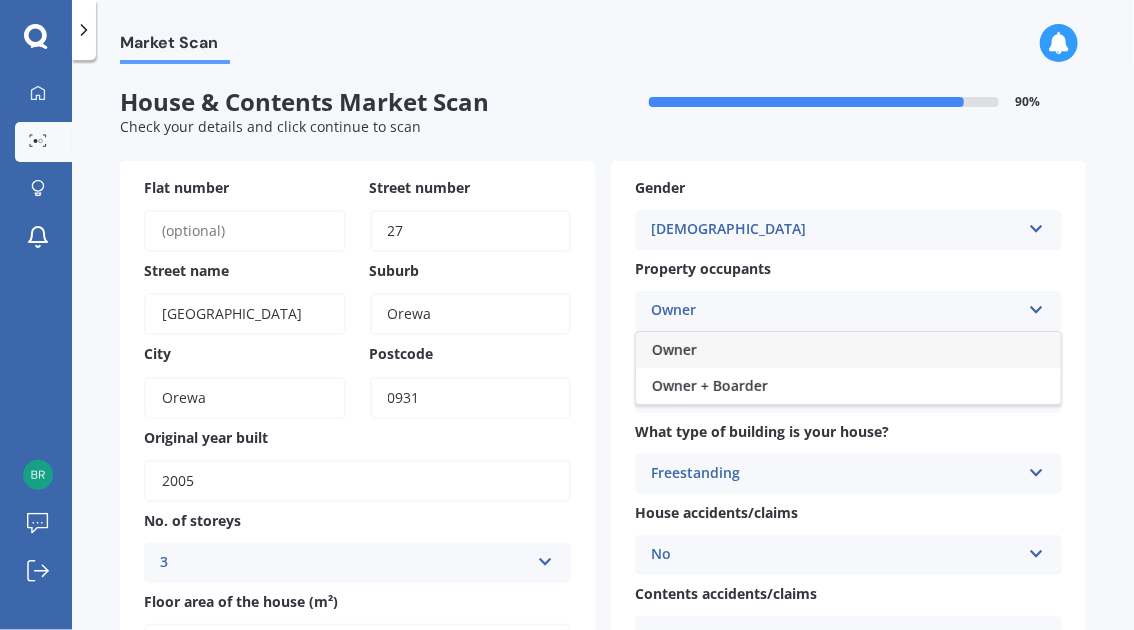 click on "Owner" at bounding box center [848, 350] 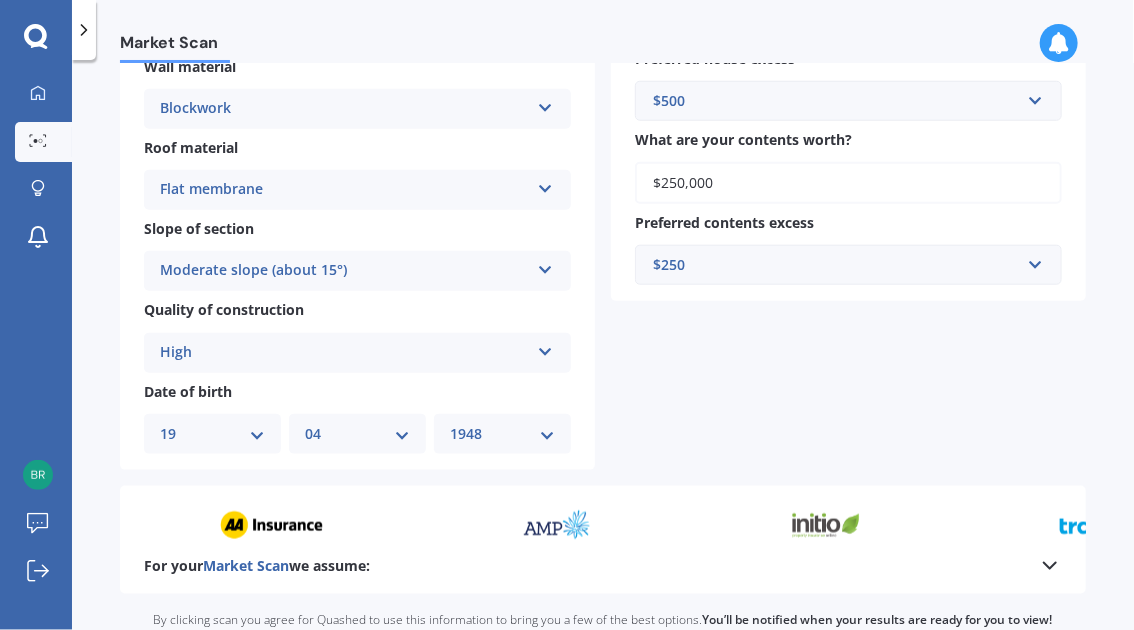 scroll, scrollTop: 873, scrollLeft: 0, axis: vertical 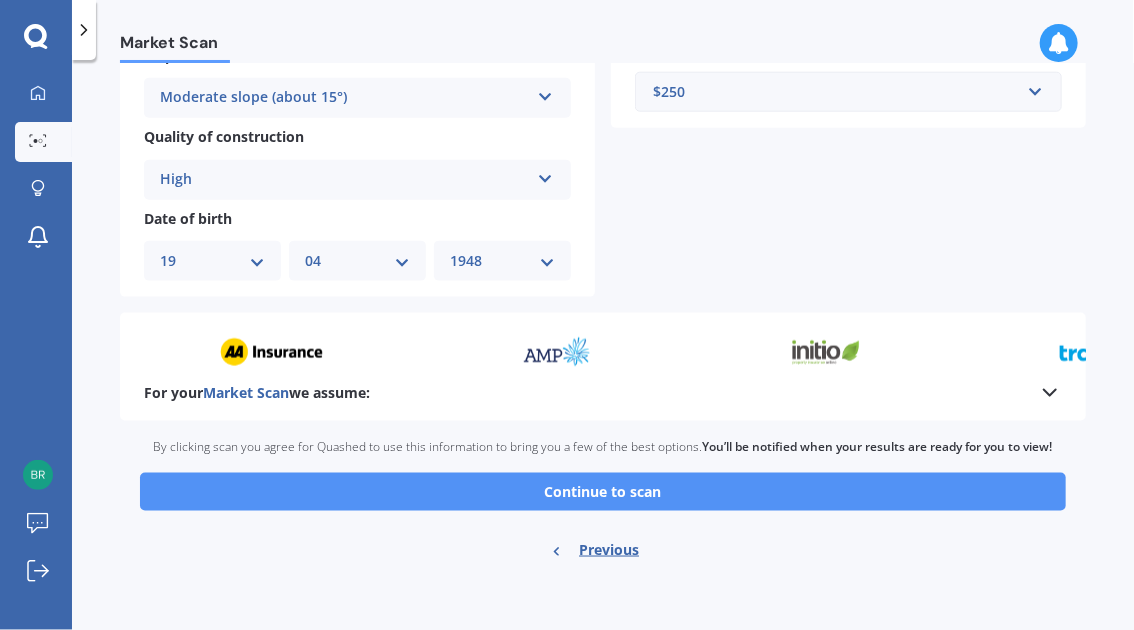 click on "Continue to scan" at bounding box center [603, 492] 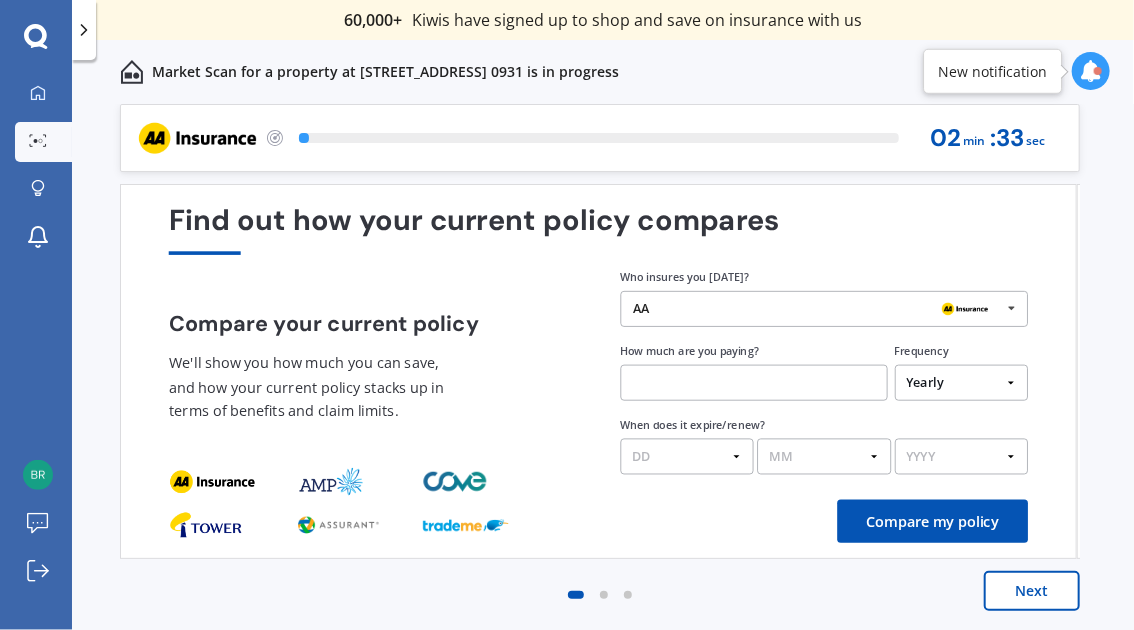 scroll, scrollTop: 0, scrollLeft: 0, axis: both 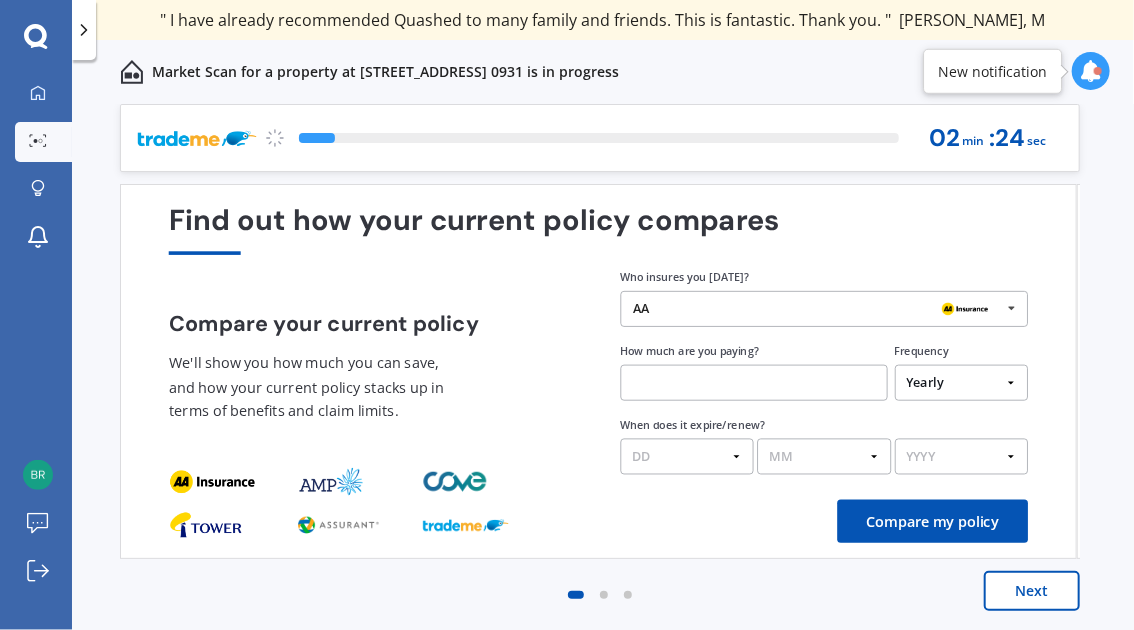 click at bounding box center (1011, 308) 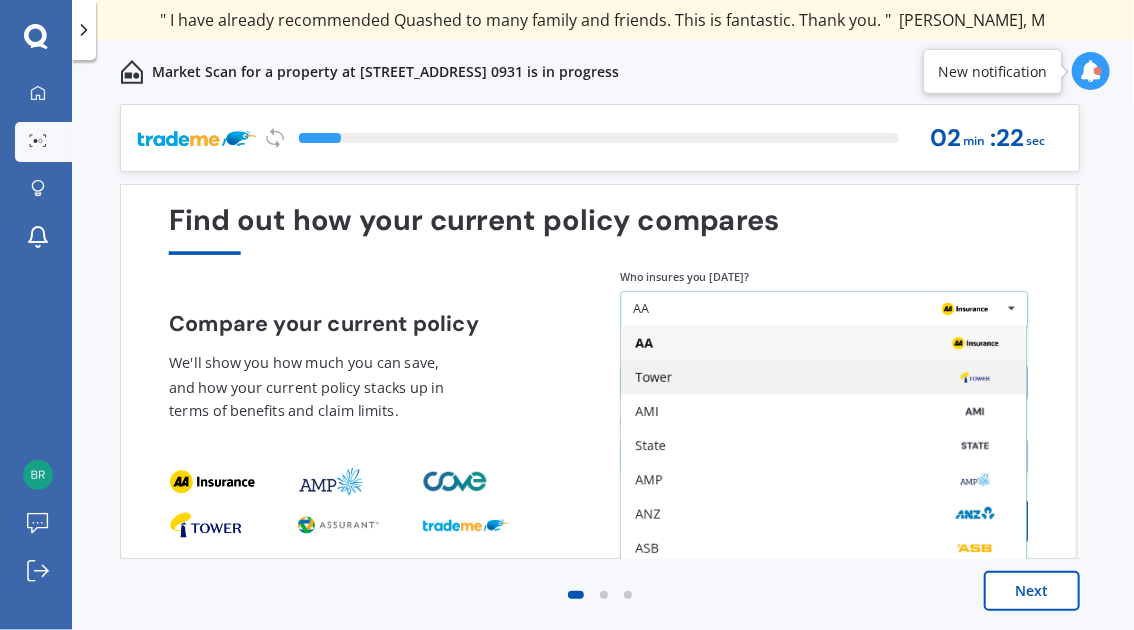 click on "Tower" at bounding box center [823, 377] 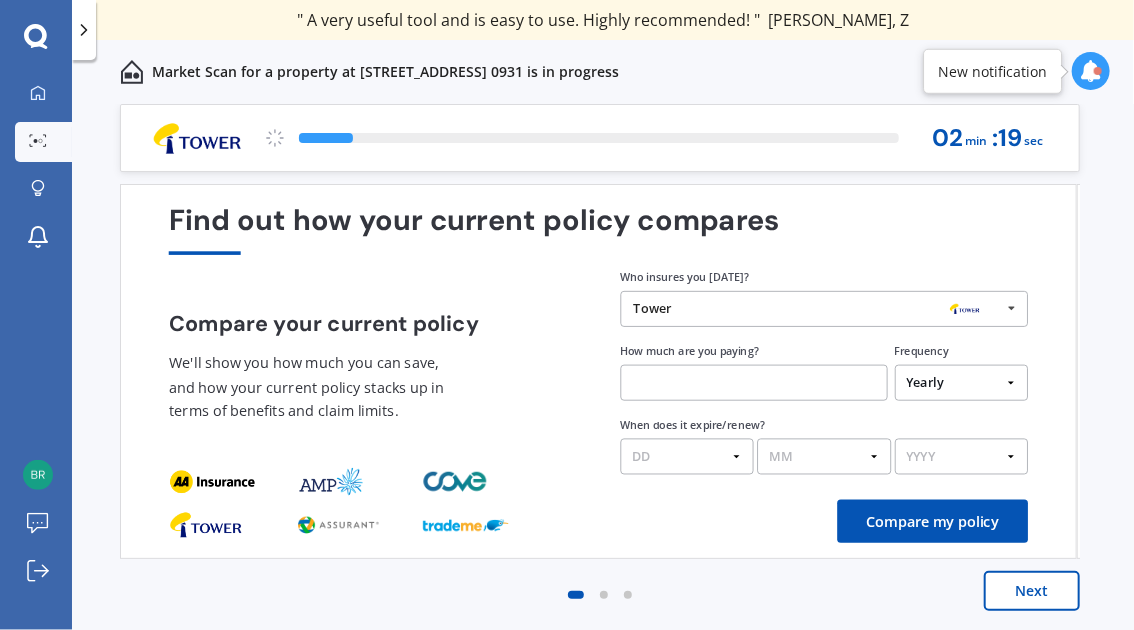scroll, scrollTop: 0, scrollLeft: 0, axis: both 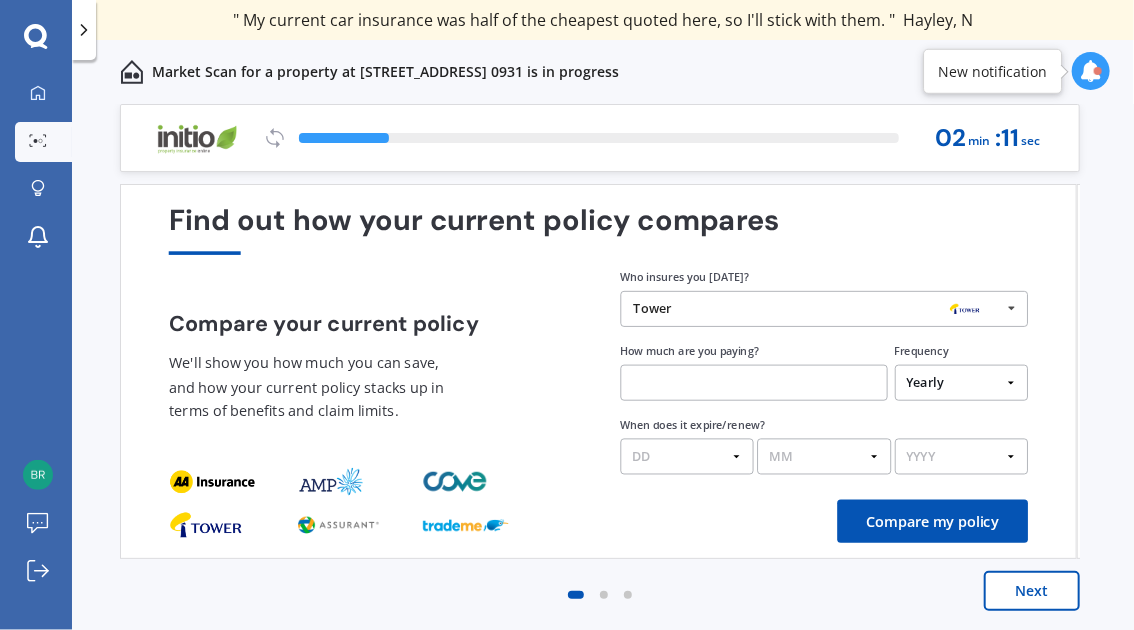 click on "Compare my policy" at bounding box center (932, 521) 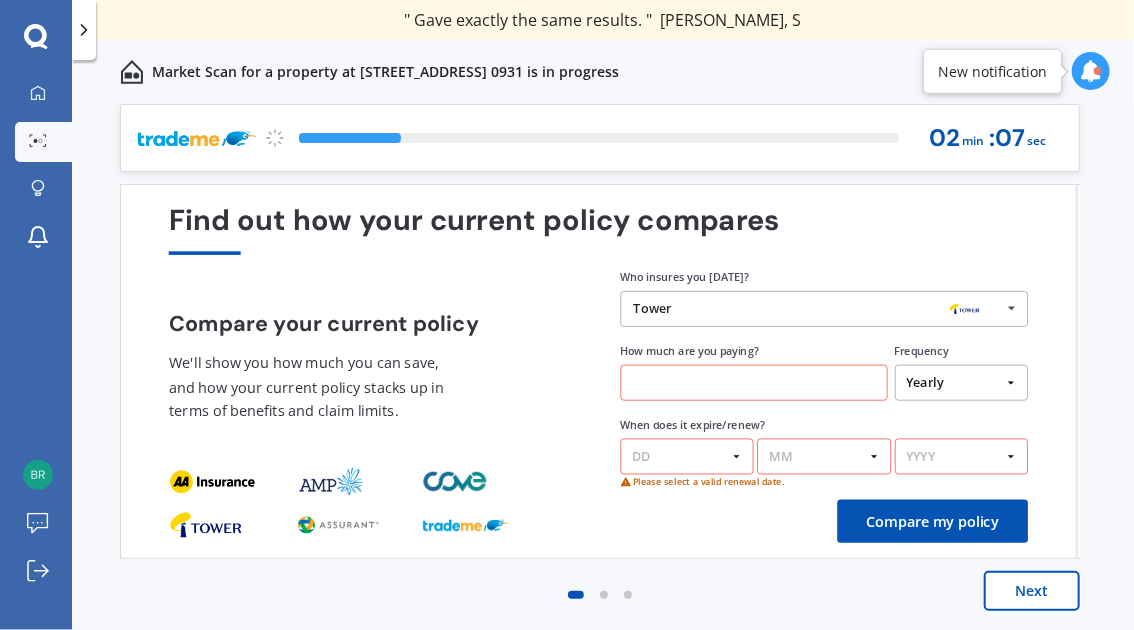 click on "Next" at bounding box center [1032, 591] 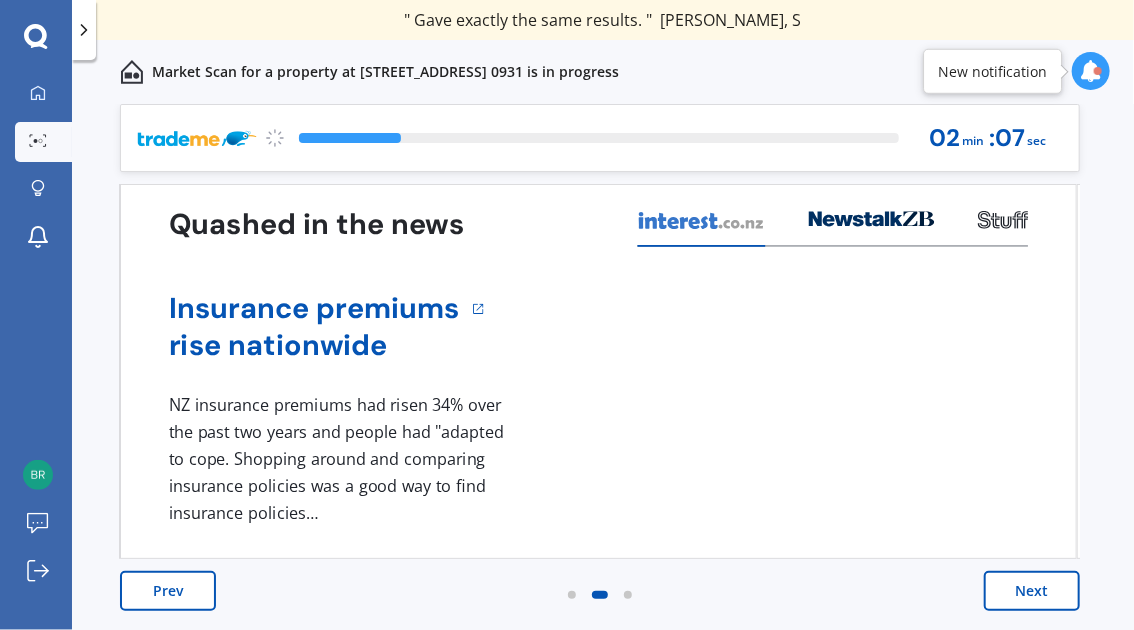 scroll, scrollTop: 0, scrollLeft: 0, axis: both 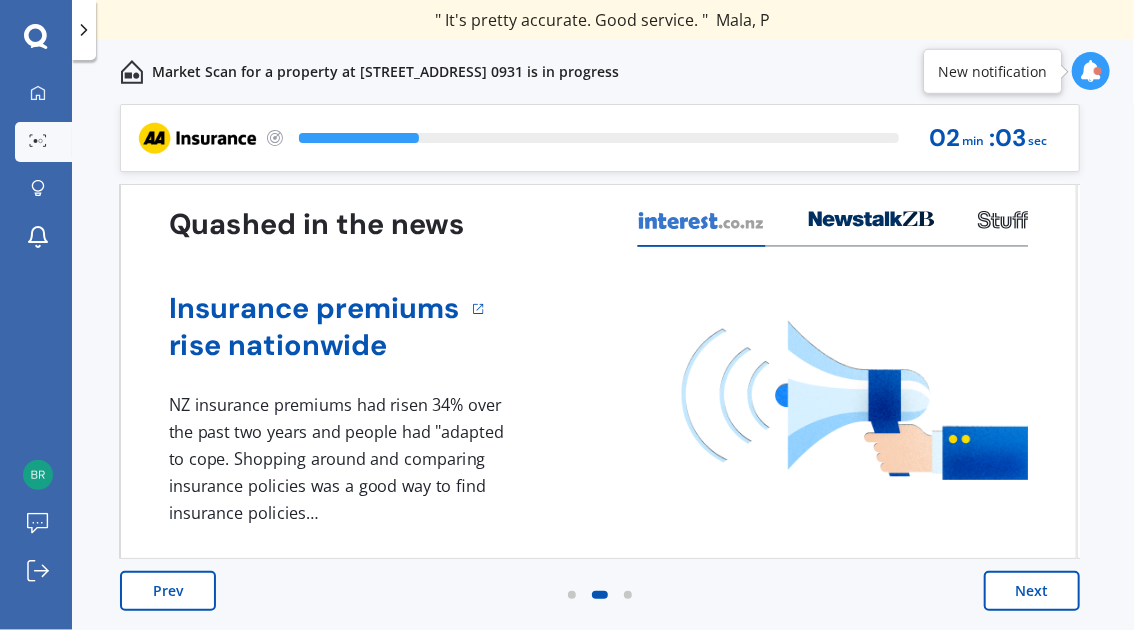 click on "Next" at bounding box center [1032, 591] 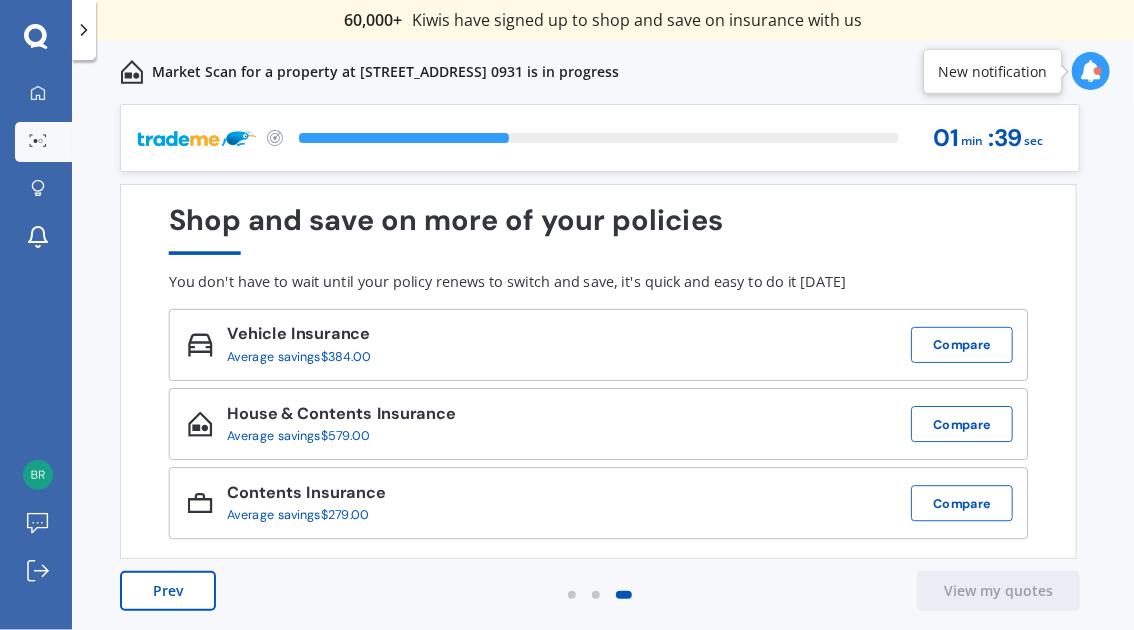 scroll, scrollTop: 0, scrollLeft: 0, axis: both 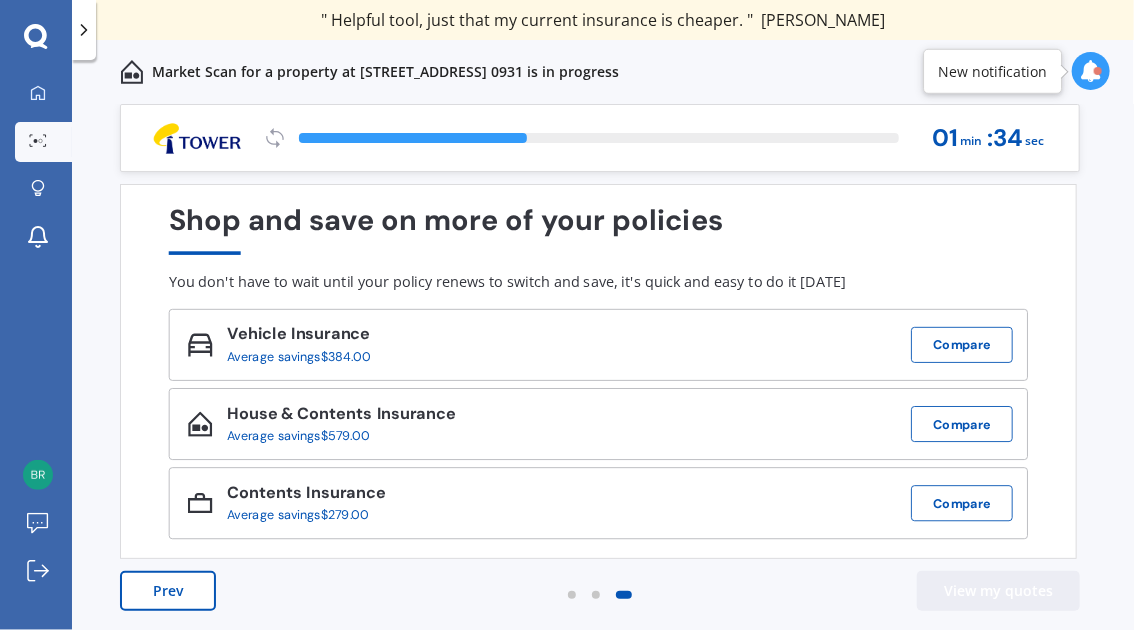 click on "View my quotes" at bounding box center (998, 591) 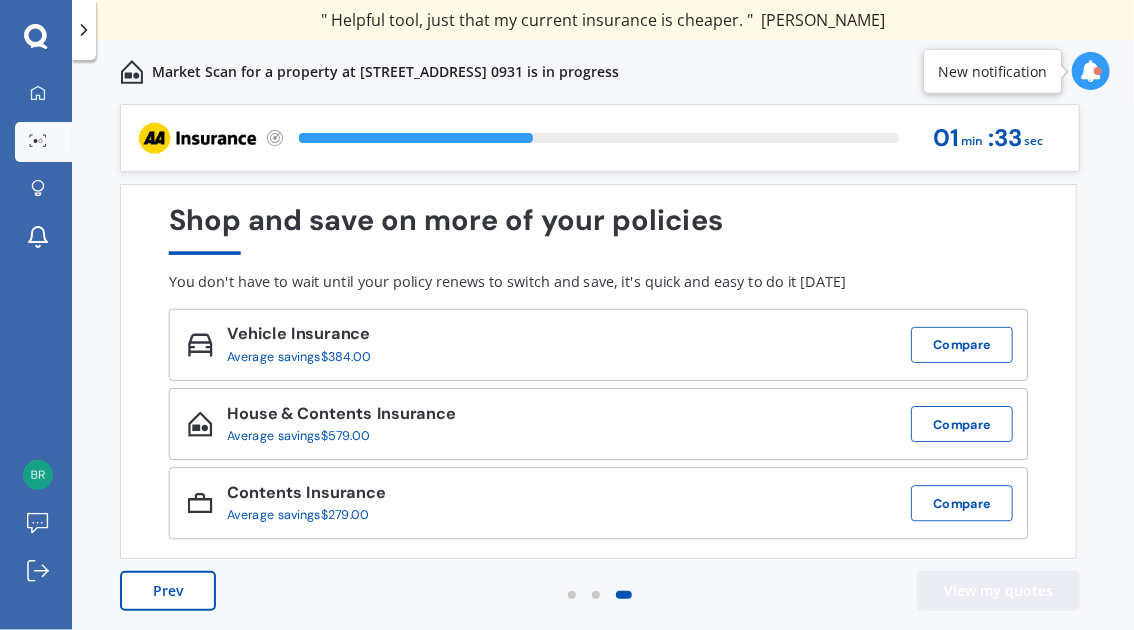 click on "View my quotes" at bounding box center (998, 591) 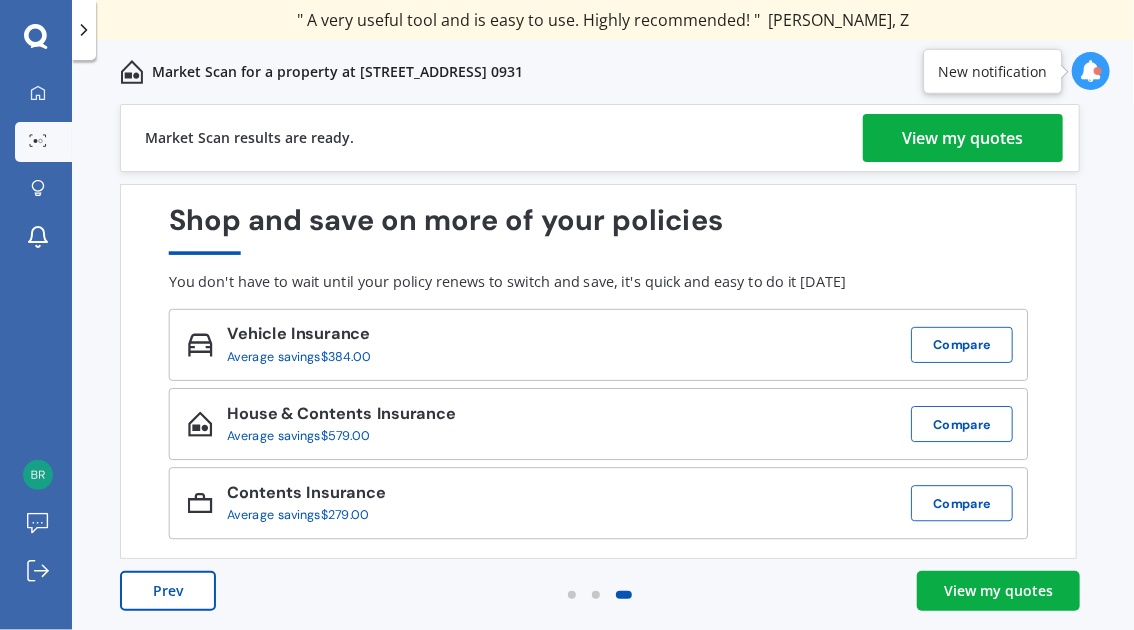 click on "View my quotes" at bounding box center [998, 591] 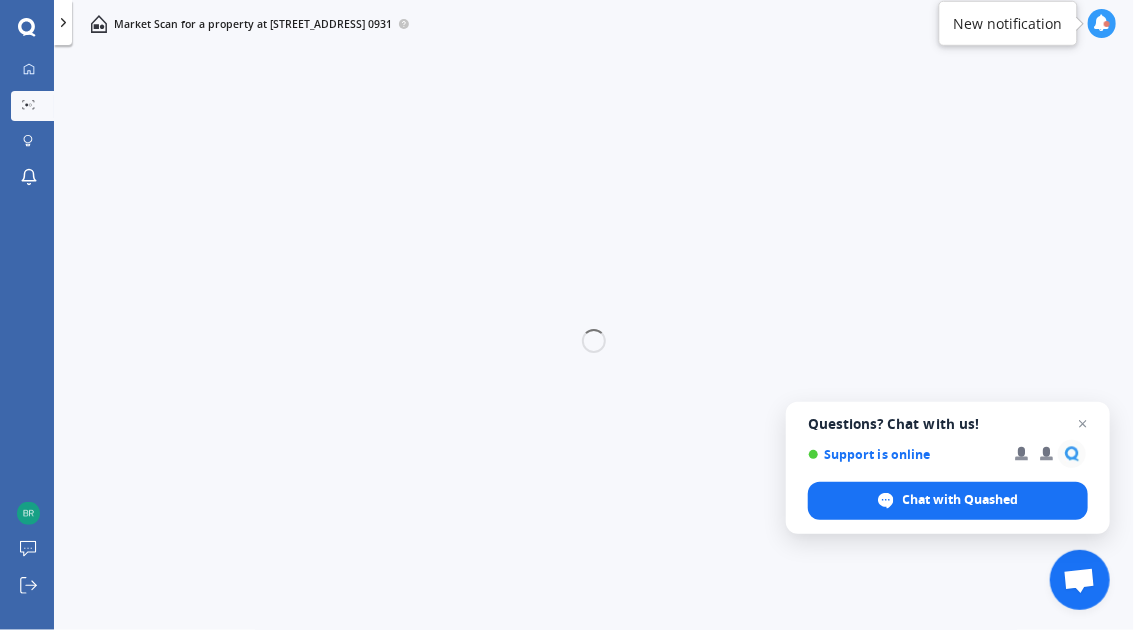 scroll, scrollTop: 0, scrollLeft: 0, axis: both 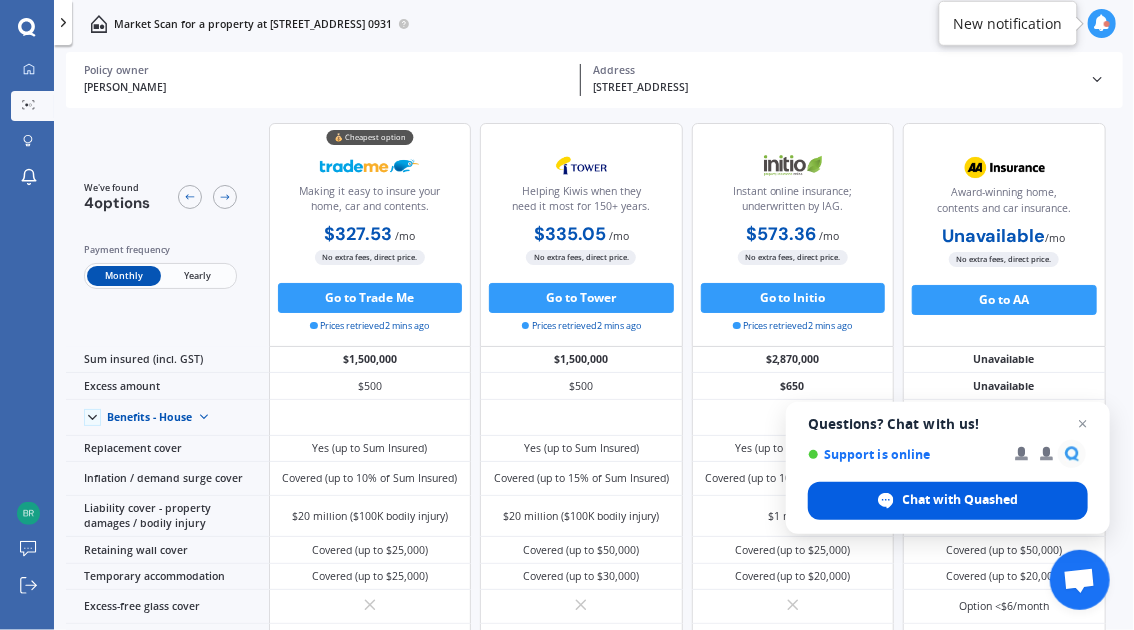 click on "Chat with Quashed" at bounding box center (961, 500) 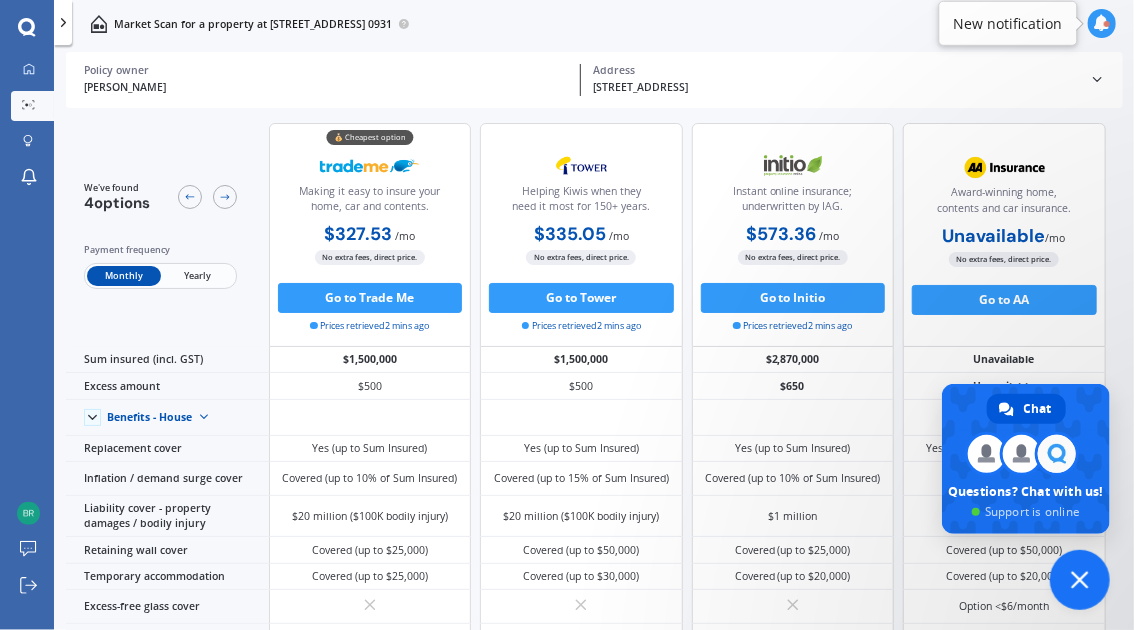 scroll, scrollTop: 0, scrollLeft: 0, axis: both 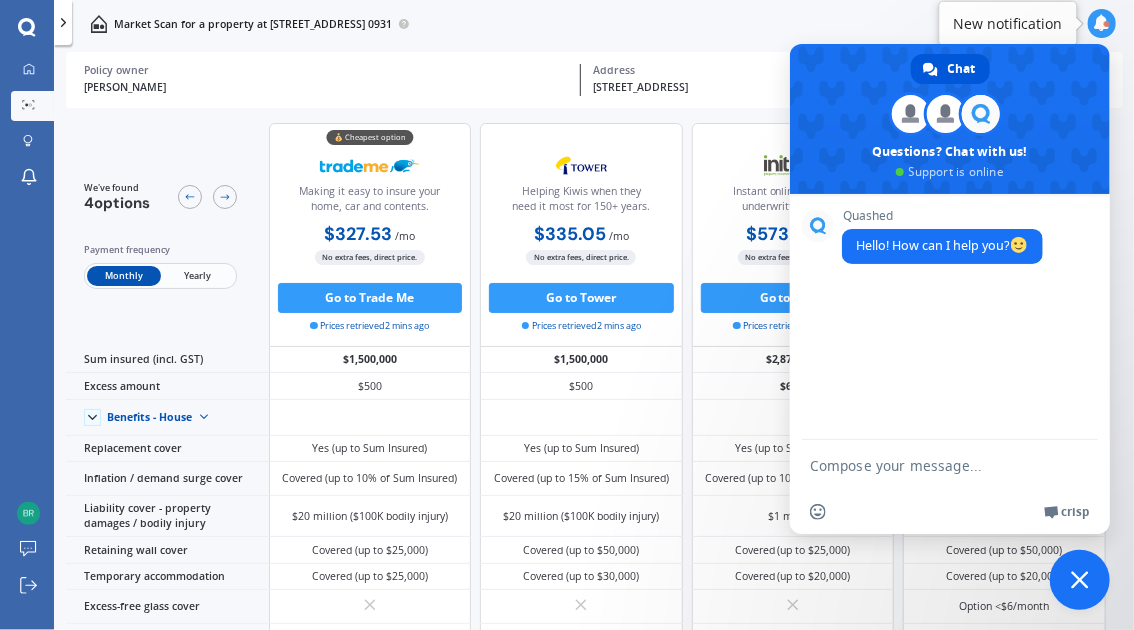 click on "Quashed Hello! How can I help you?" at bounding box center [950, 317] 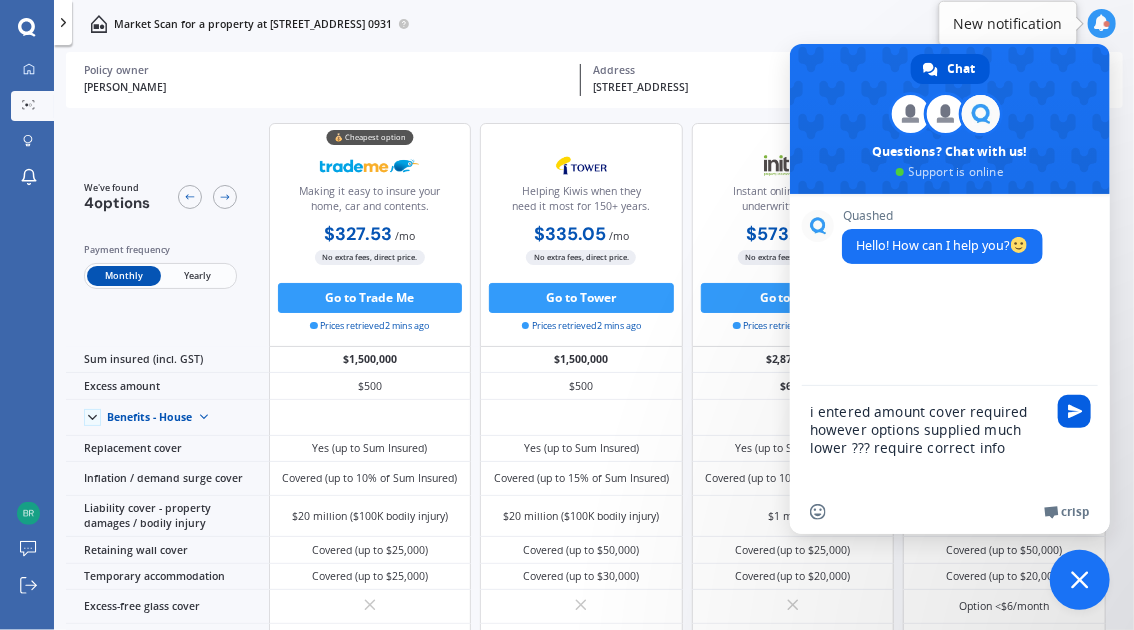 type on "i entered amount cover required however options supplied much lower ??? require correct info" 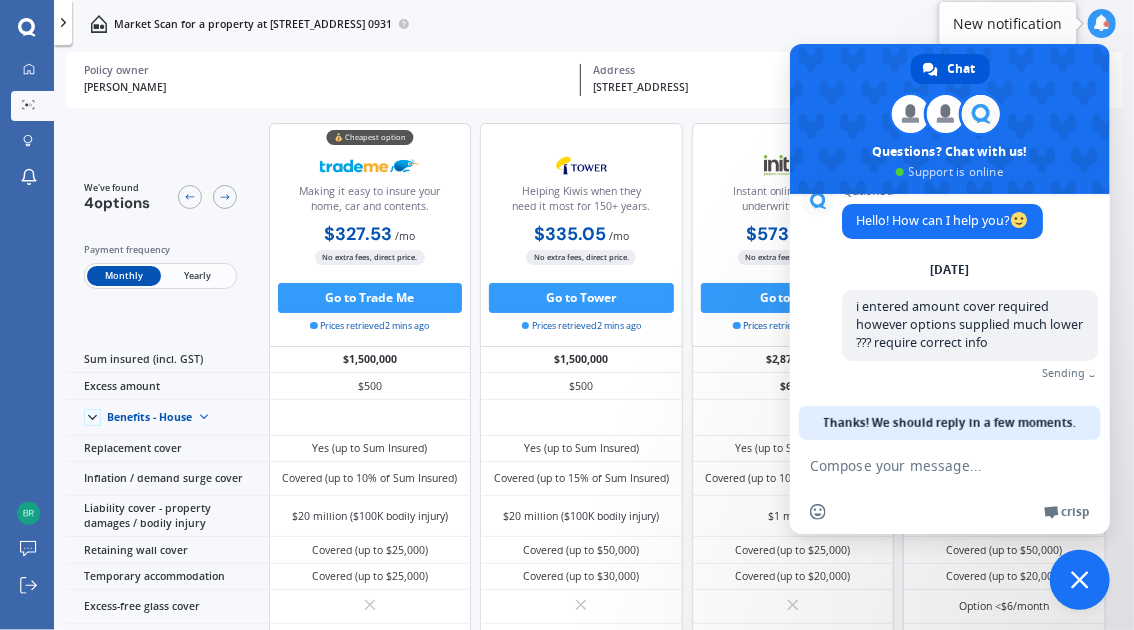 scroll, scrollTop: 4, scrollLeft: 0, axis: vertical 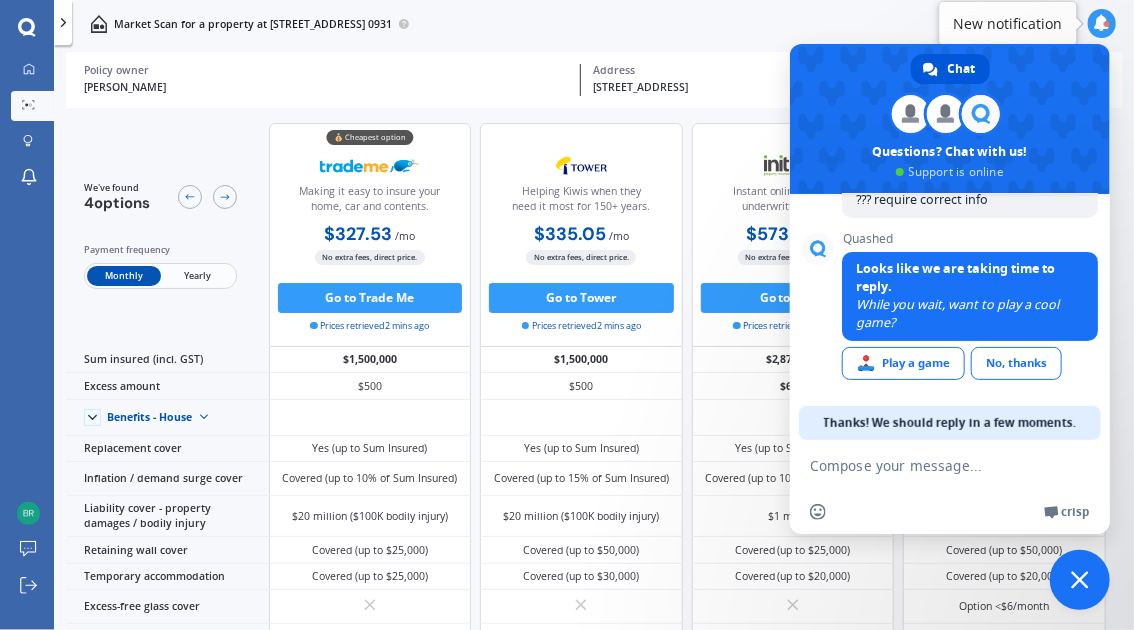 drag, startPoint x: 1073, startPoint y: 70, endPoint x: 1628, endPoint y: 102, distance: 555.92175 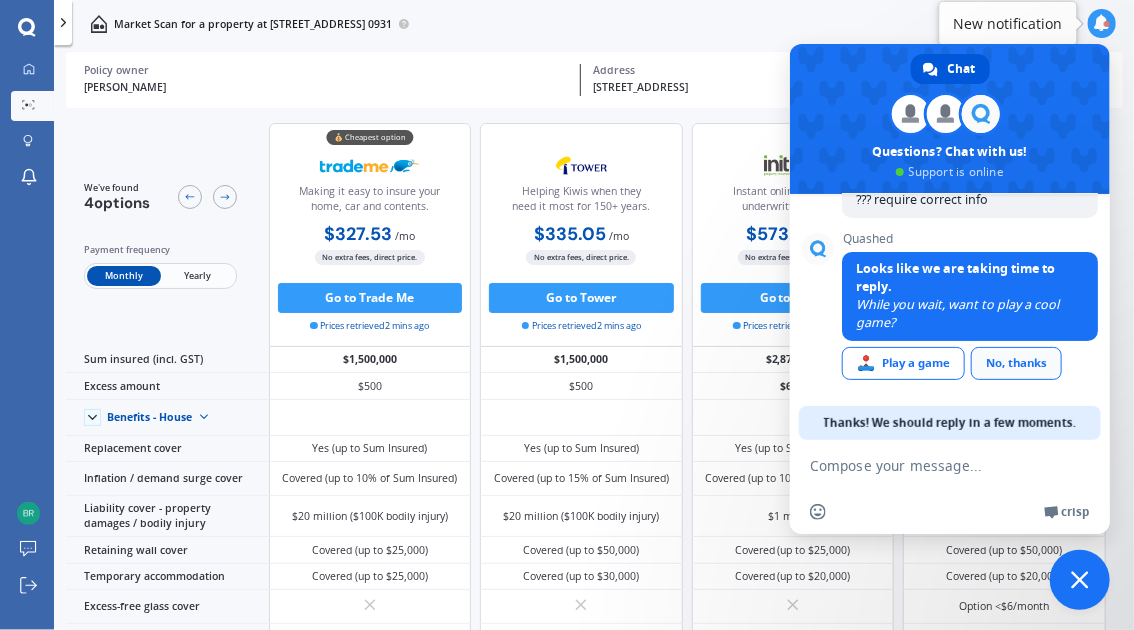 click on "No, thanks" at bounding box center (1016, 363) 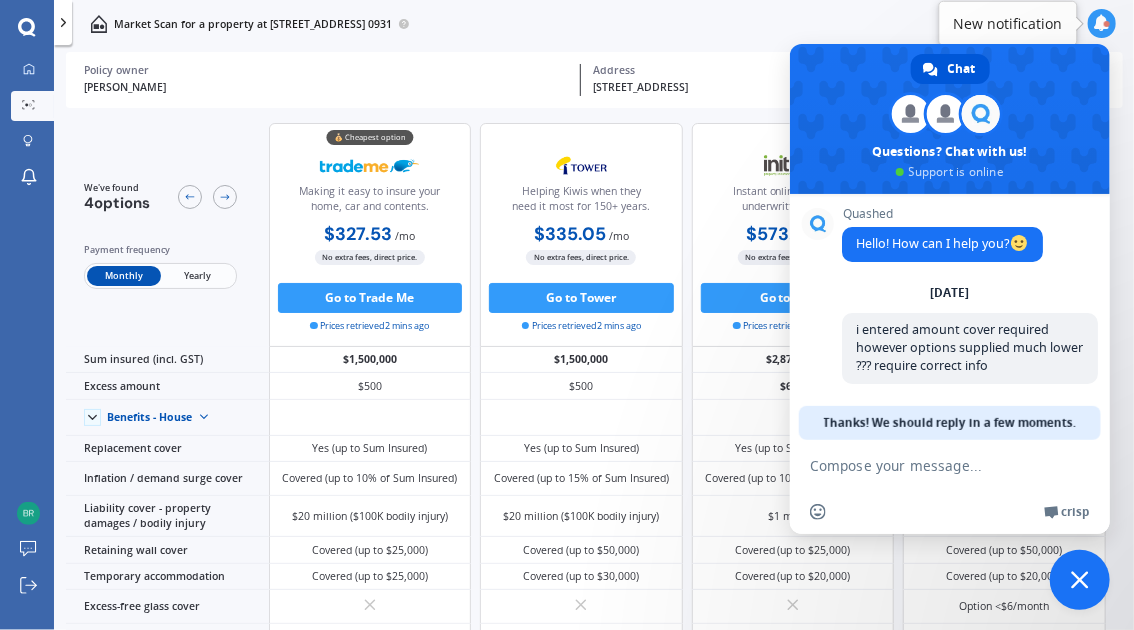 drag, startPoint x: 1053, startPoint y: 118, endPoint x: 1197, endPoint y: 169, distance: 152.76453 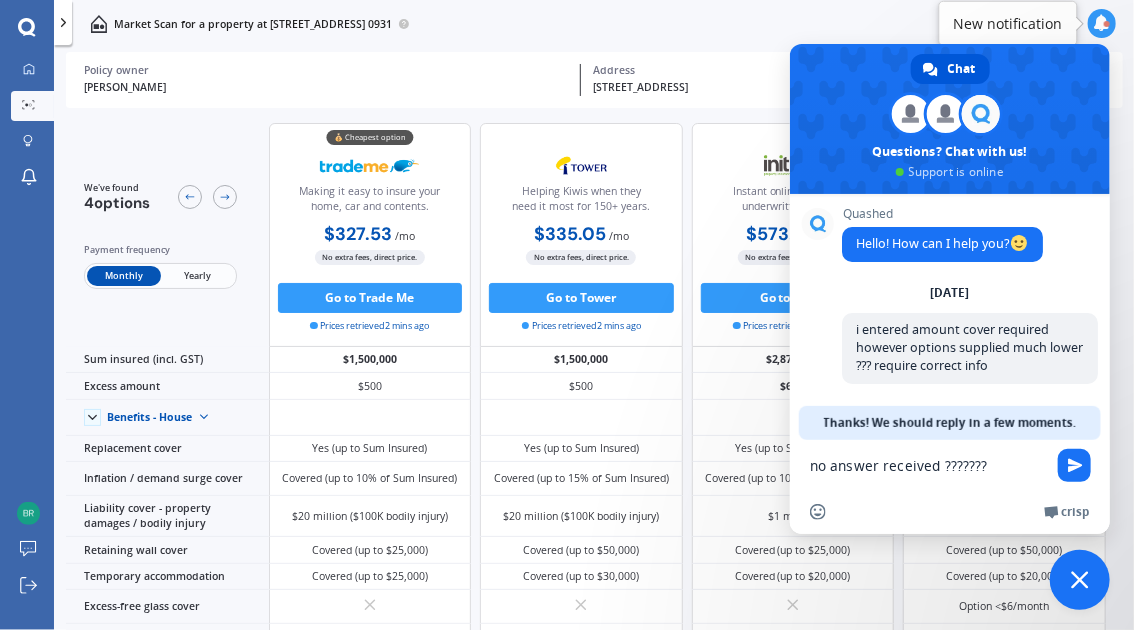 type on "no answer received ???????" 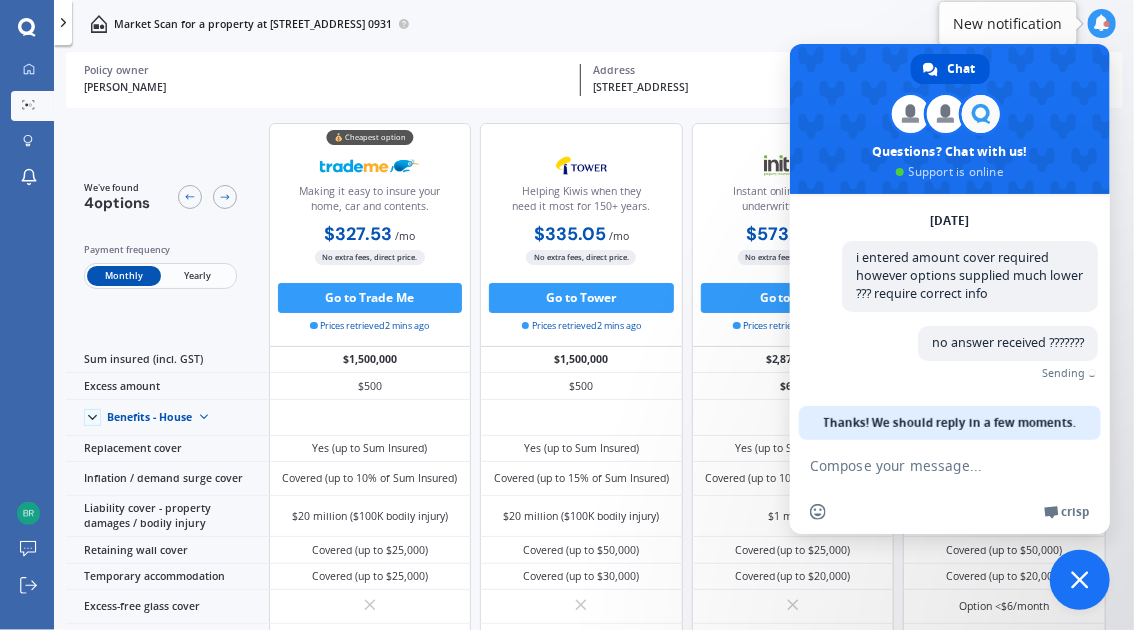 scroll, scrollTop: 46, scrollLeft: 0, axis: vertical 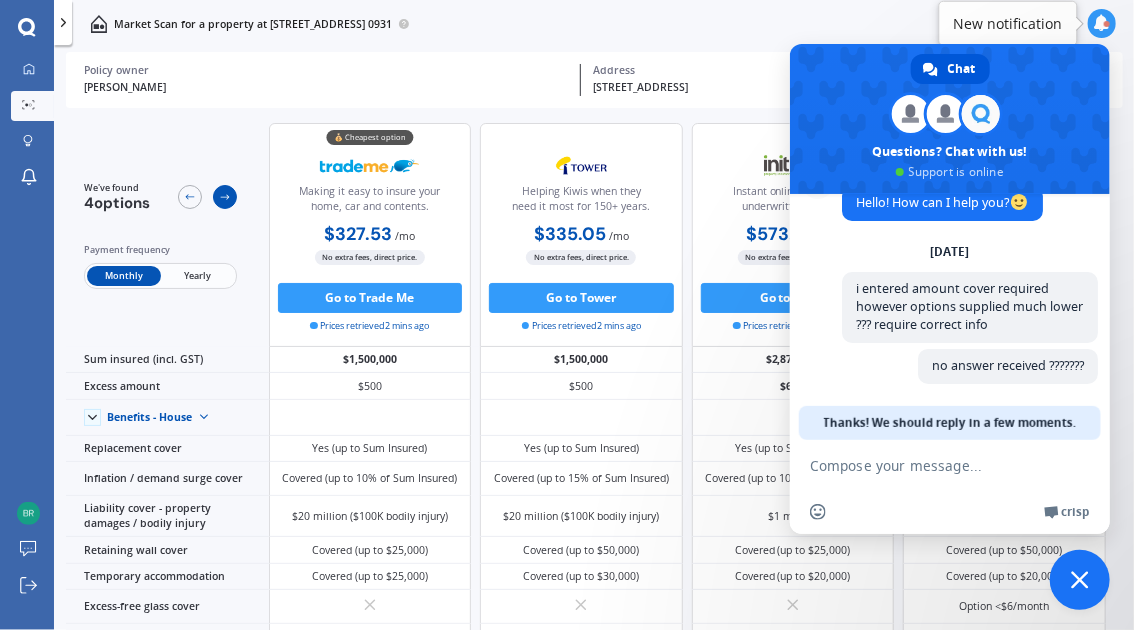 click 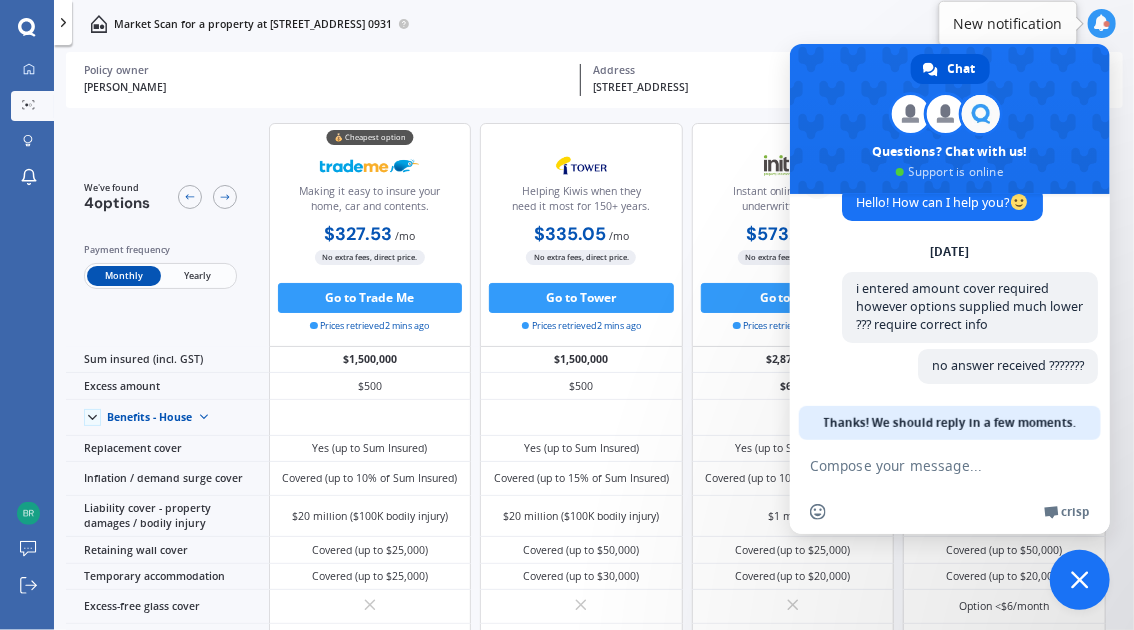 click at bounding box center [930, 465] 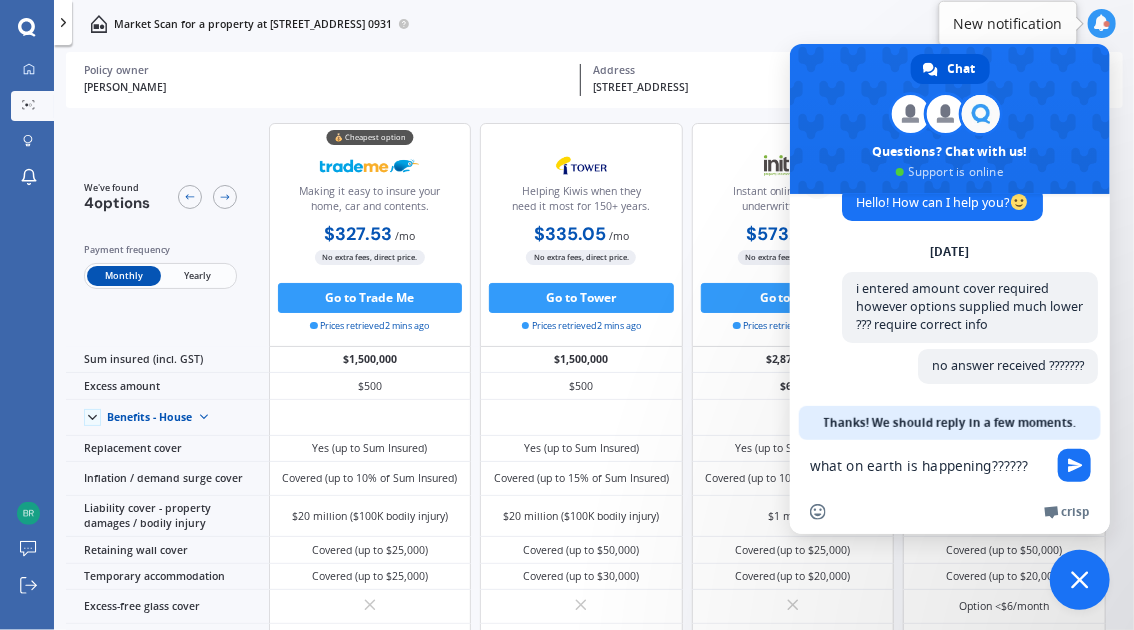 scroll, scrollTop: 64, scrollLeft: 0, axis: vertical 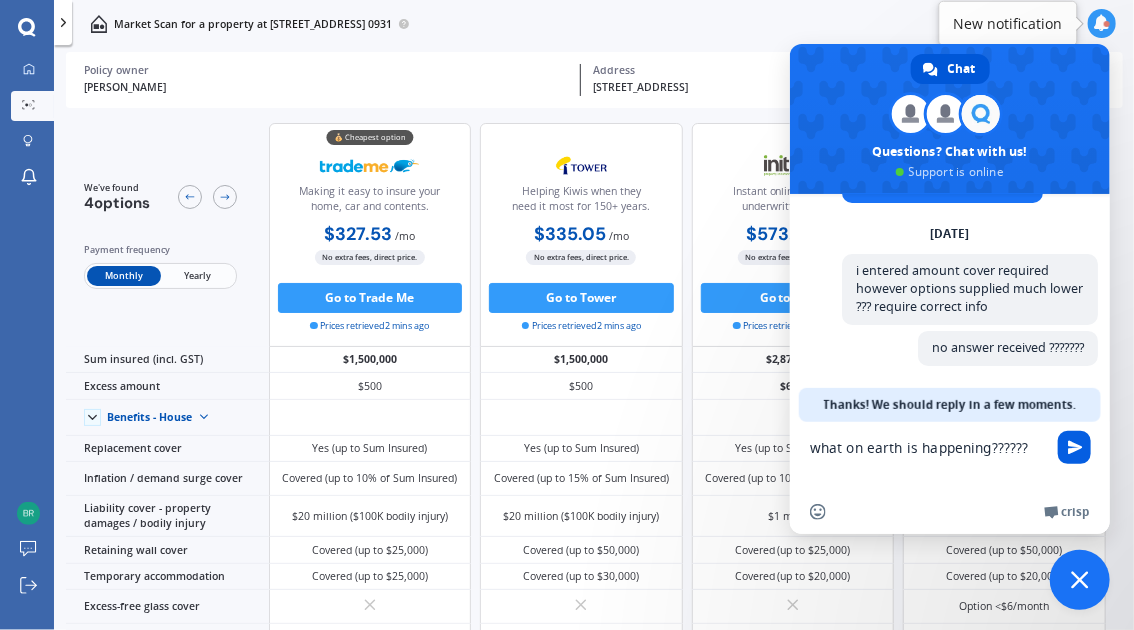 type on "what on earth is happening??????" 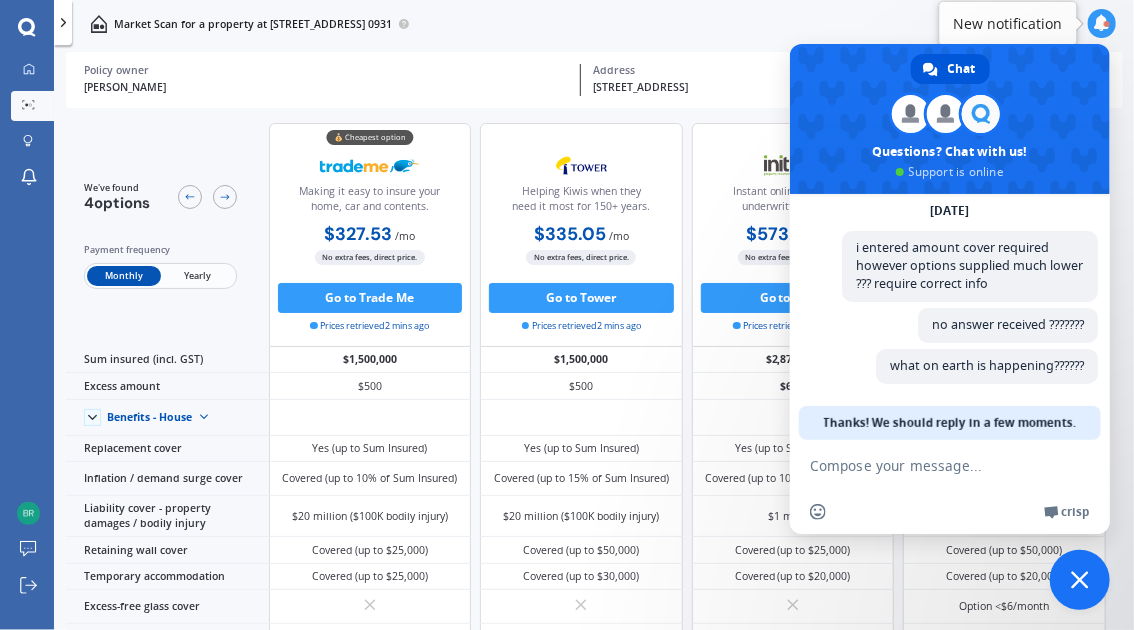scroll, scrollTop: 88, scrollLeft: 0, axis: vertical 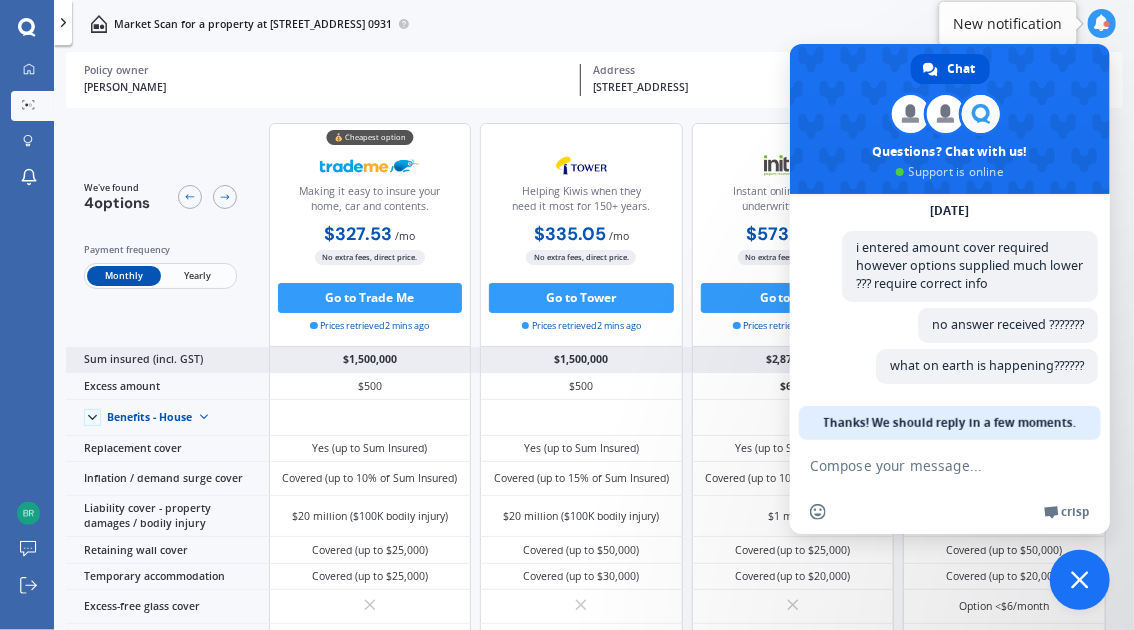 click on "$2,870,000" at bounding box center [793, 360] 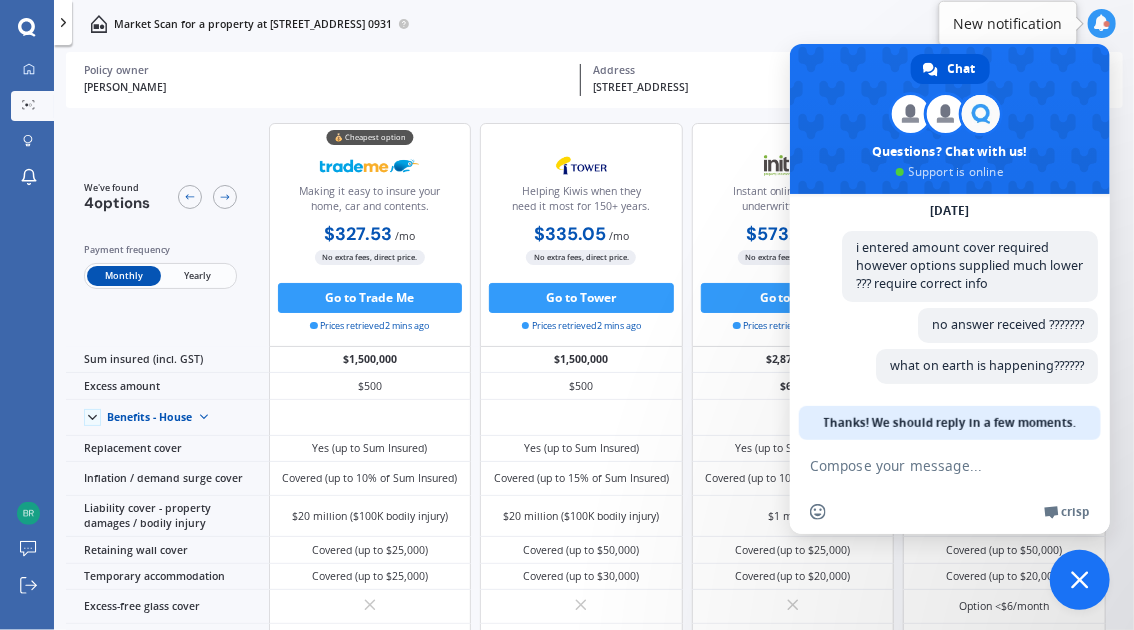 click at bounding box center (1080, 580) 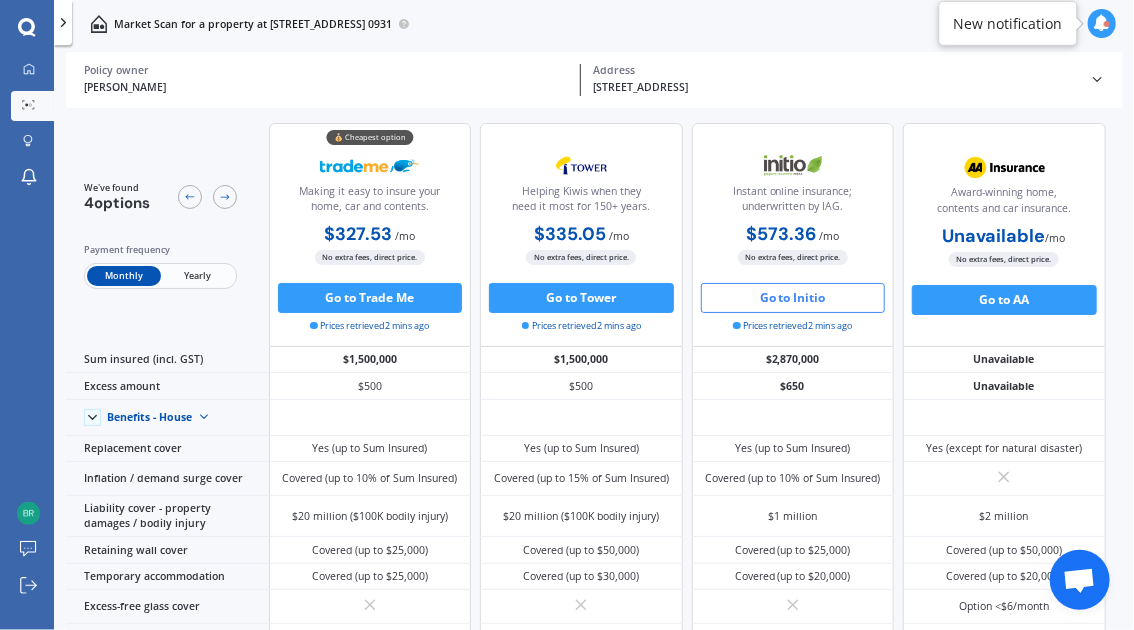 click on "Go to Initio" at bounding box center (793, 298) 